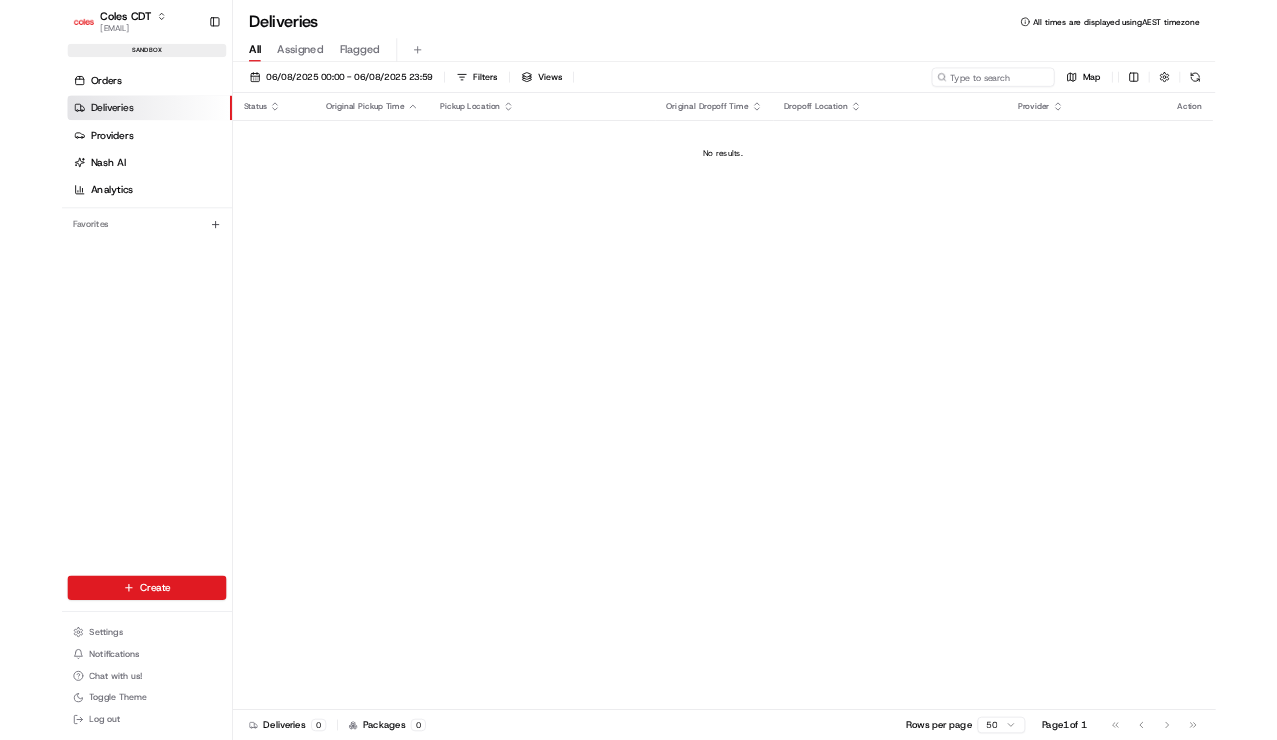 scroll, scrollTop: 0, scrollLeft: 0, axis: both 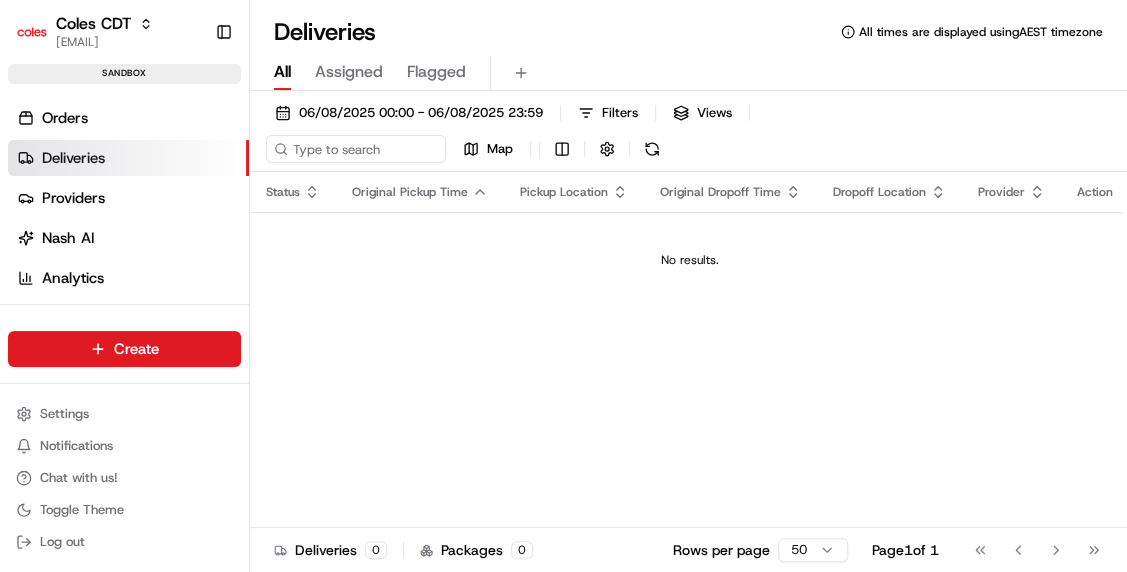 drag, startPoint x: 1640, startPoint y: 4, endPoint x: 529, endPoint y: 342, distance: 1161.2773 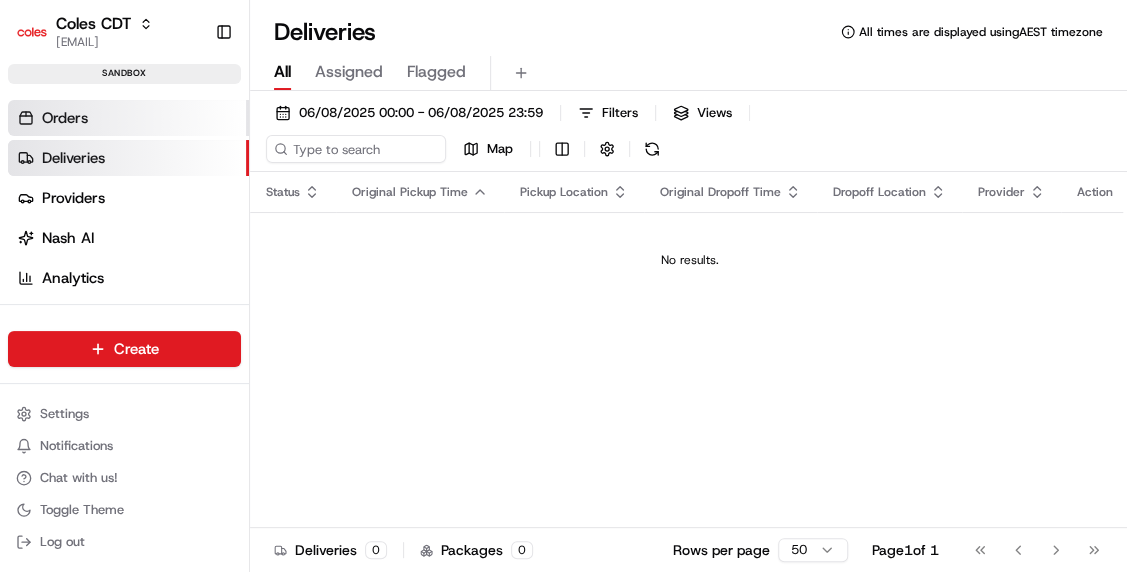 drag, startPoint x: 52, startPoint y: 104, endPoint x: 63, endPoint y: 100, distance: 11.7046995 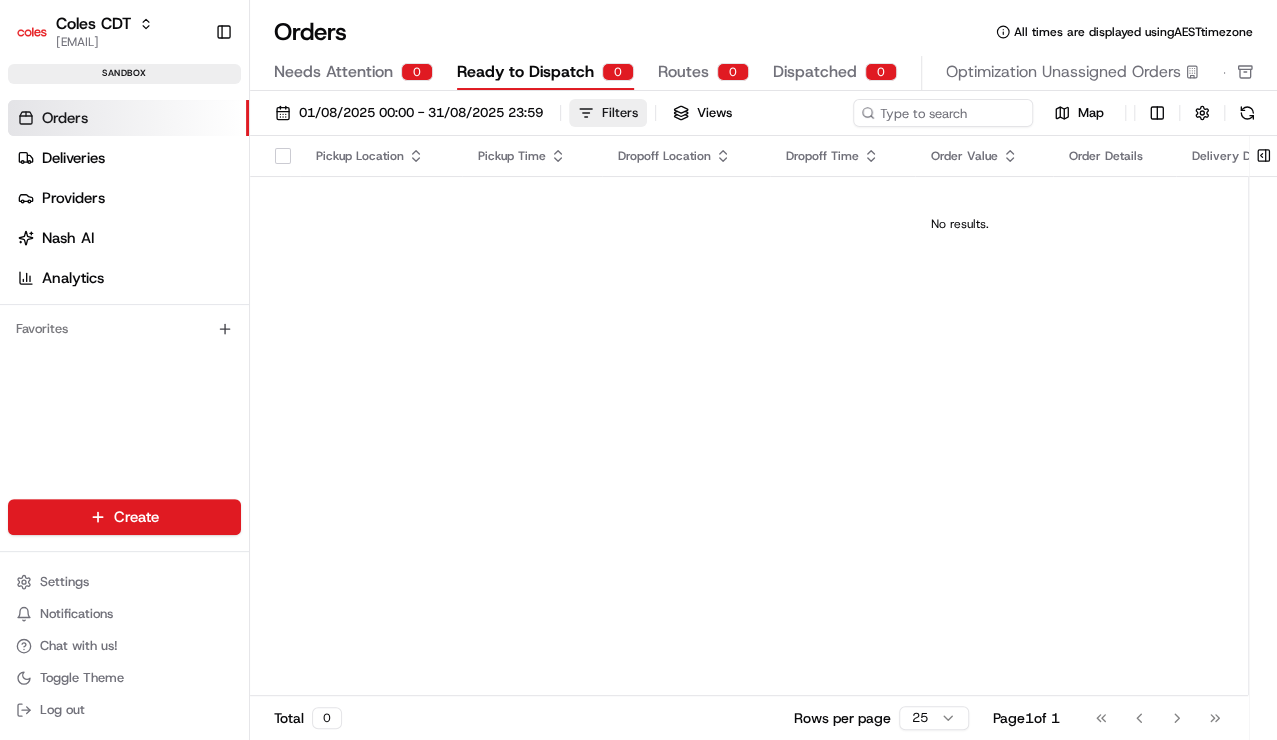 click on "Filters" at bounding box center [620, 113] 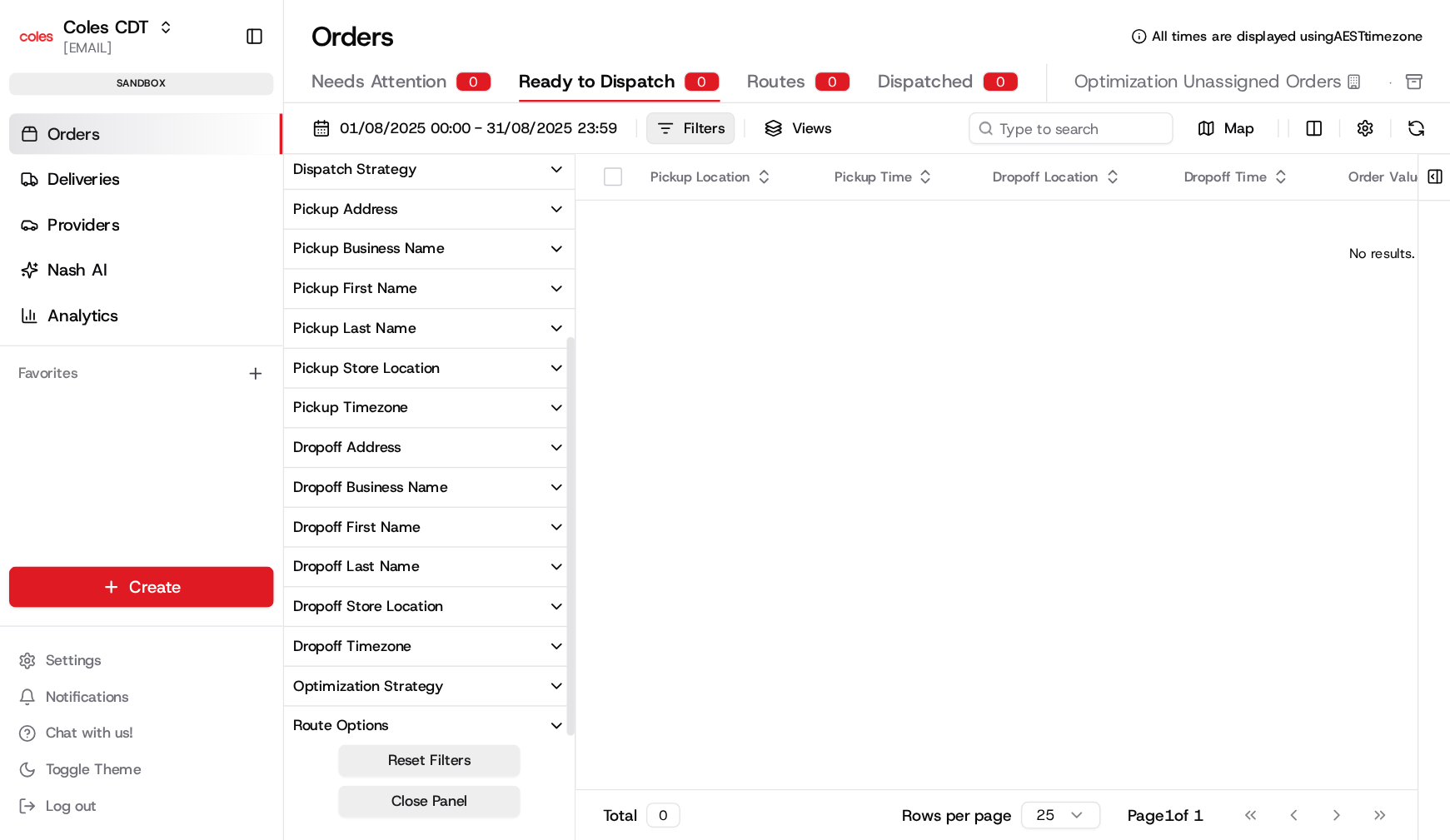 scroll, scrollTop: 189, scrollLeft: 0, axis: vertical 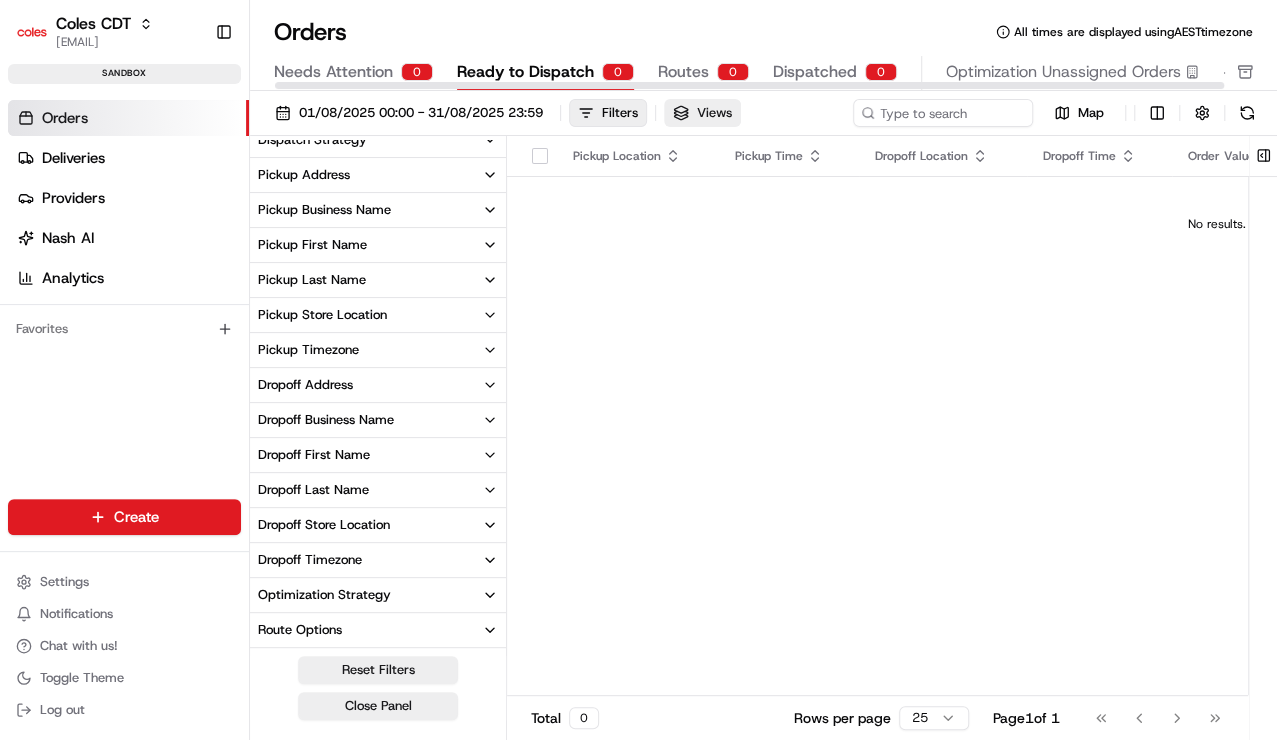 click on "Views" at bounding box center [714, 113] 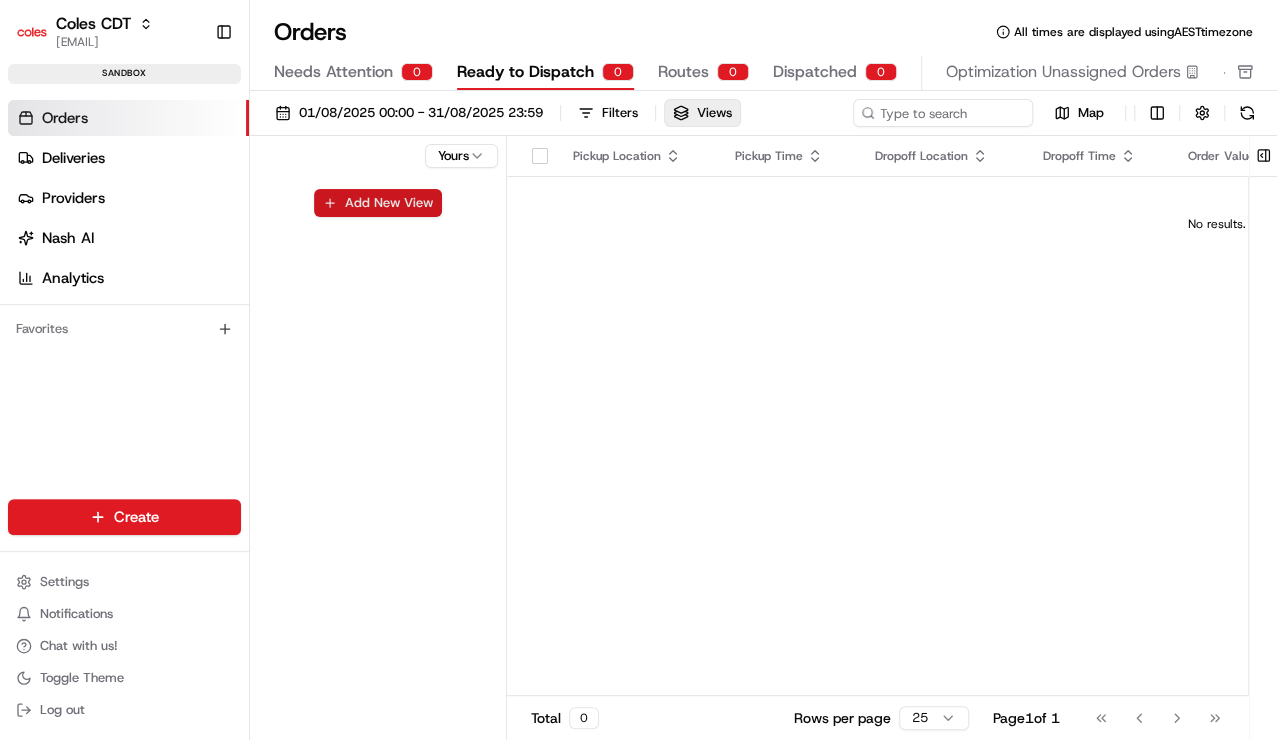 click on "Add New View" at bounding box center (378, 203) 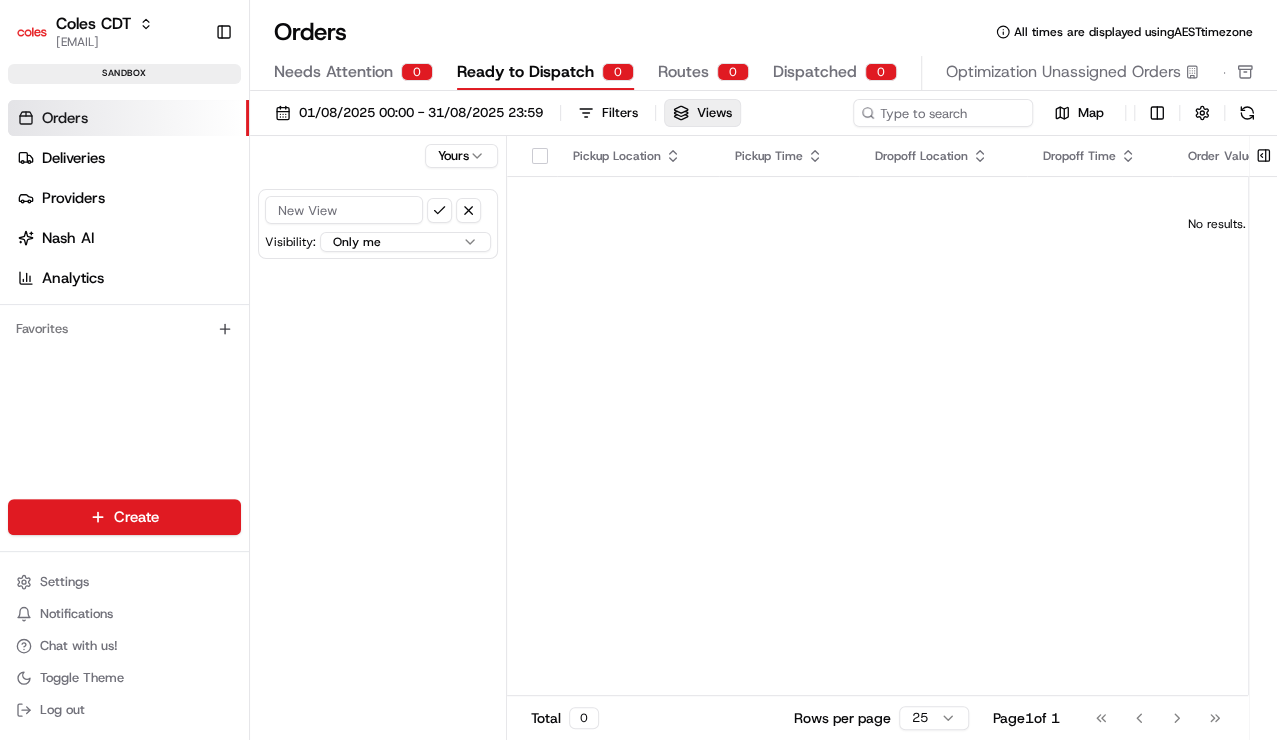 click at bounding box center (344, 210) 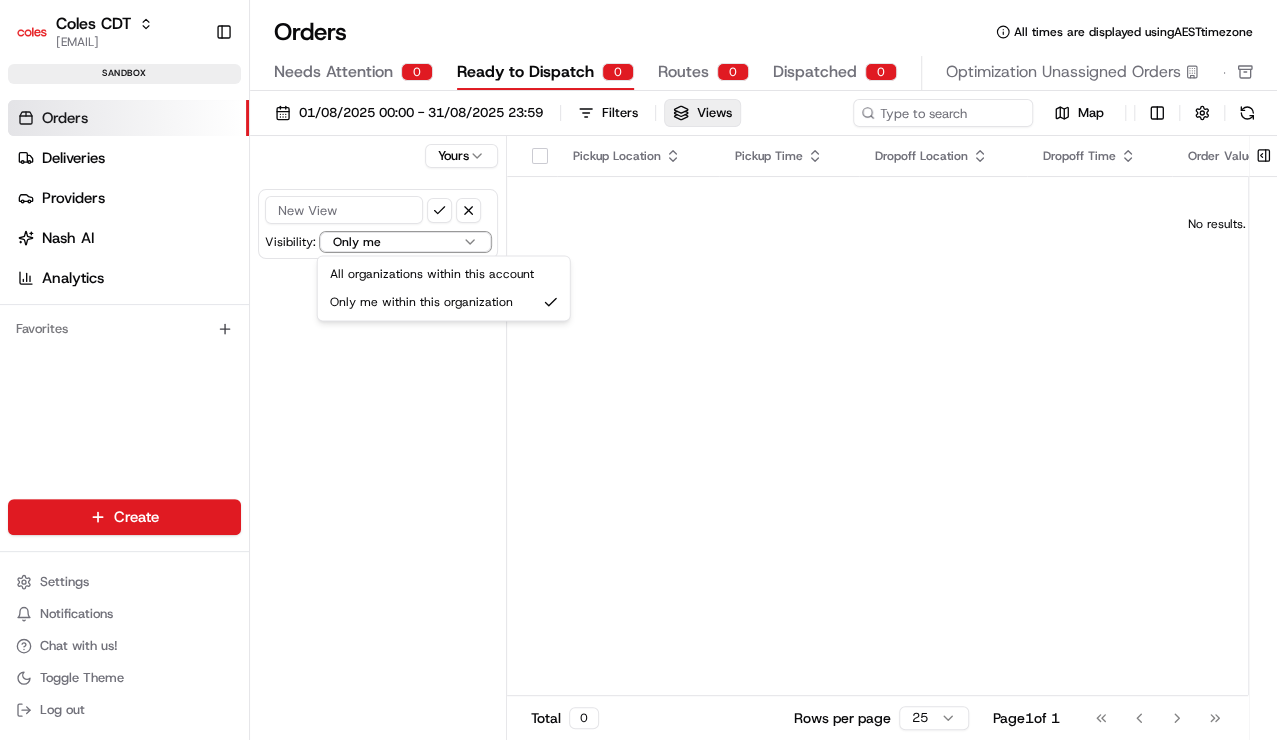click on "Coles CDT [EMAIL] Toggle Sidebar sandbox Orders Deliveries Providers Nash AI Analytics Favorites Main Menu Members & Organization Organization Users Roles Preferences Customization Tracking Orchestration Automations Optimization Strategy Locations Pickup Locations Dropoff Locations Zones Shifts Delivery Windows Billing Billing Refund Requests Integrations Notification Triggers Webhooks API Keys Request Logs Create Settings Notifications Chat with us! Toggle Theme Log out Orders All times are displayed using AEST timezone Needs Attention 0 Ready to Dispatch 0 Routes 0 Dispatched 0 Optimization Unassigned Orders [DATE] [TIME] Filters Views Map Yours Visibility: Only me All organizations within this account Only me within this organization Pickup Location Pickup Time Dropoff Location Dropoff Time Order Value Order Details Delivery Details Route Provider Actions No results. Total 0 Rows per page 25 Page 1 of 1 Go to first page Go to previous page" at bounding box center (638, 370) 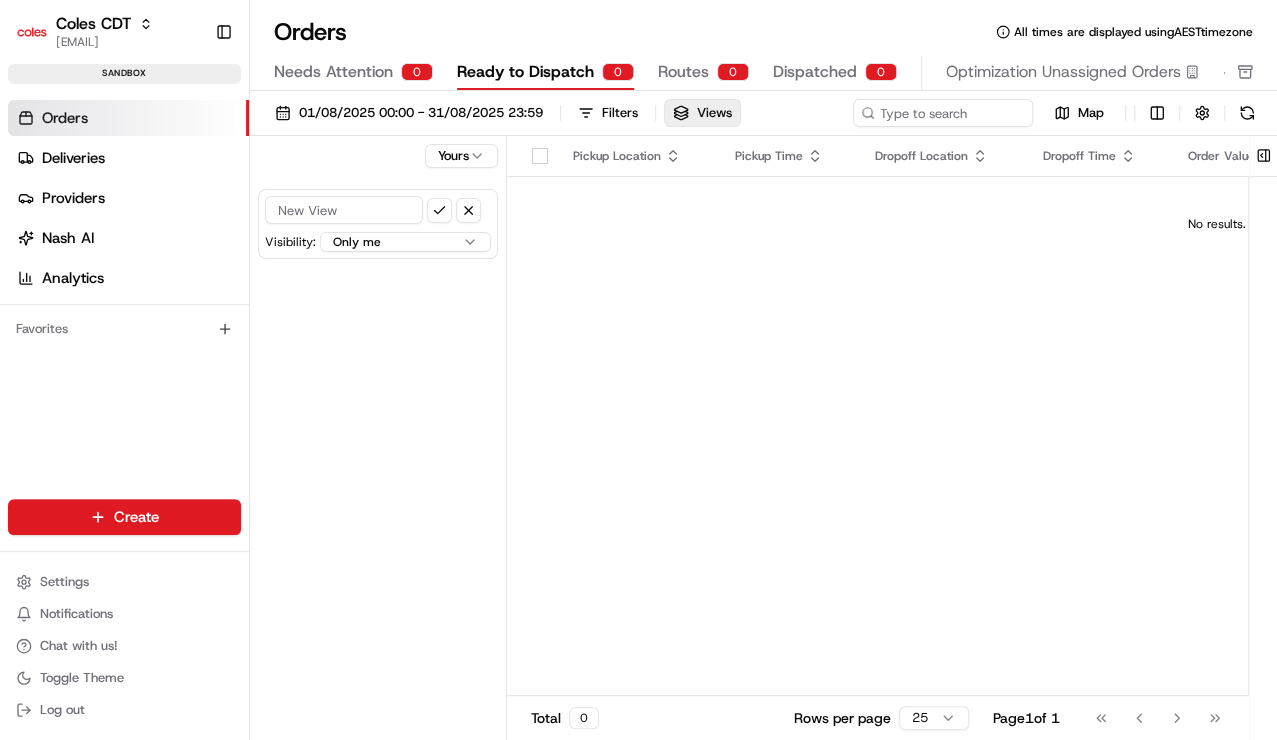 click at bounding box center [344, 210] 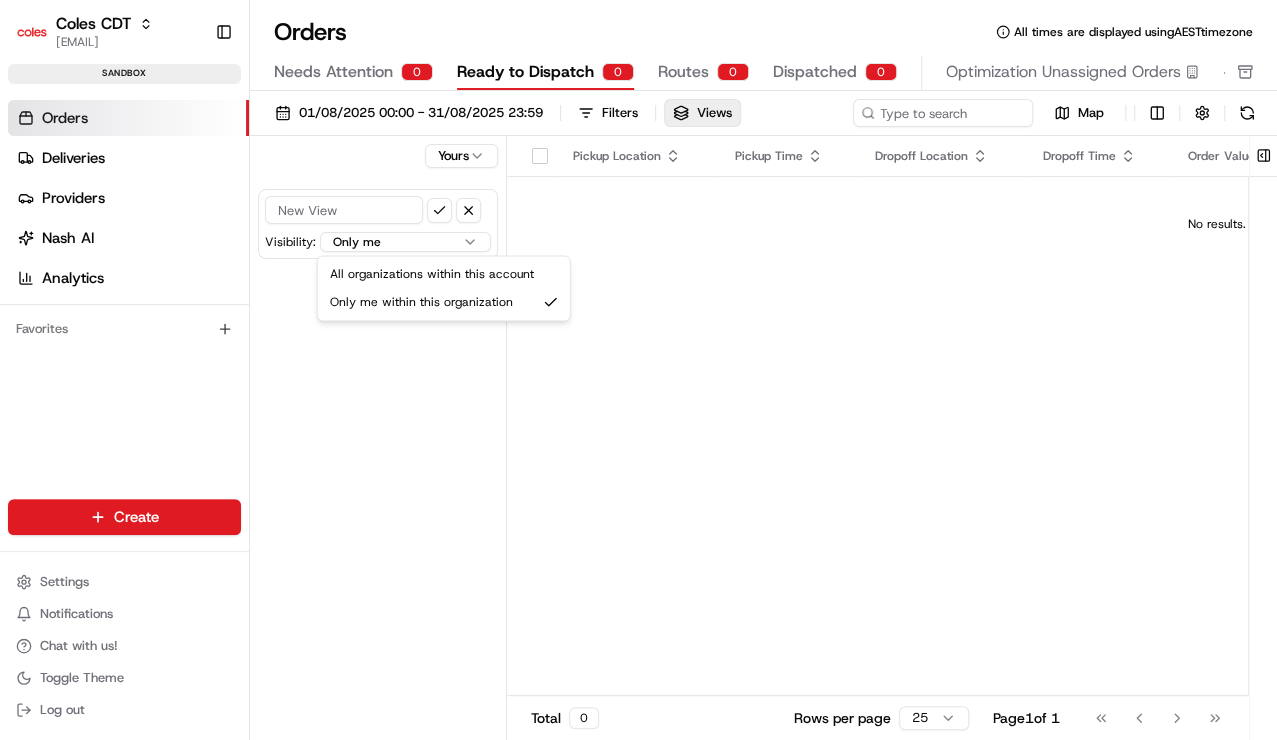 click on "Coles CDT [EMAIL] Toggle Sidebar sandbox Orders Deliveries Providers Nash AI Analytics Favorites Main Menu Members & Organization Organization Users Roles Preferences Customization Tracking Orchestration Automations Optimization Strategy Locations Pickup Locations Dropoff Locations Zones Shifts Delivery Windows Billing Billing Refund Requests Integrations Notification Triggers Webhooks API Keys Request Logs Create Settings Notifications Chat with us! Toggle Theme Log out Orders All times are displayed using AEST timezone Needs Attention 0 Ready to Dispatch 0 Routes 0 Dispatched 0 Optimization Unassigned Orders [DATE] [TIME] Filters Views Map Yours Visibility: Only me All organizations within this account Only me within this organization Pickup Location Pickup Time Dropoff Location Dropoff Time Order Value Order Details Delivery Details Route Provider Actions No results. Total 0 Rows per page 25 Page 1 of 1 Go to first page Go to previous page" at bounding box center [638, 370] 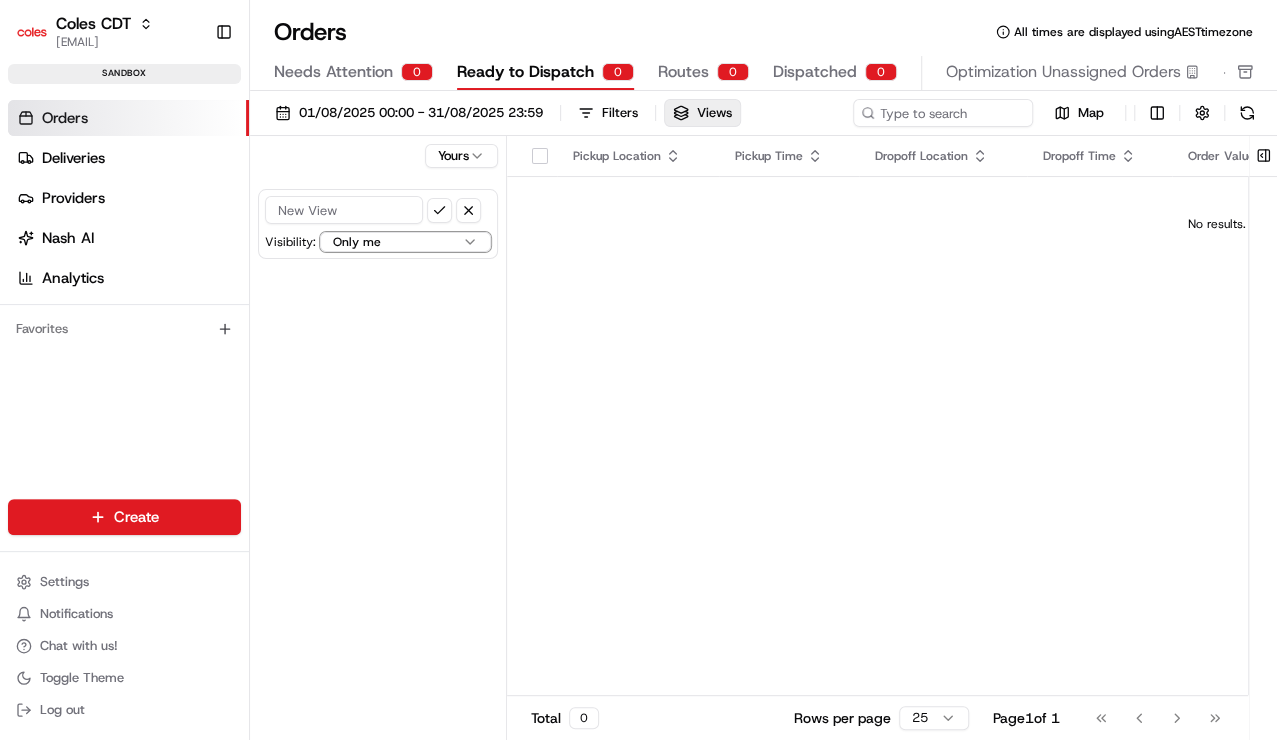 click on "Coles CDT [EMAIL] Toggle Sidebar sandbox Orders Deliveries Providers Nash AI Analytics Favorites Main Menu Members & Organization Organization Users Roles Preferences Customization Tracking Orchestration Automations Optimization Strategy Locations Pickup Locations Dropoff Locations Zones Shifts Delivery Windows Billing Billing Refund Requests Integrations Notification Triggers Webhooks API Keys Request Logs Create Settings Notifications Chat with us! Toggle Theme Log out Orders All times are displayed using AEST timezone Needs Attention 0 Ready to Dispatch 0 Routes 0 Dispatched 0 Optimization Unassigned Orders [DATE] [TIME] Filters Views Map Yours Visibility: Only me All organizations within this account Only me within this organization Pickup Location Pickup Time Dropoff Location Dropoff Time Order Value Order Details Delivery Details Route Provider Actions No results. Total 0 Rows per page 25 Page 1 of 1 Go to first page Go to previous page" at bounding box center (638, 370) 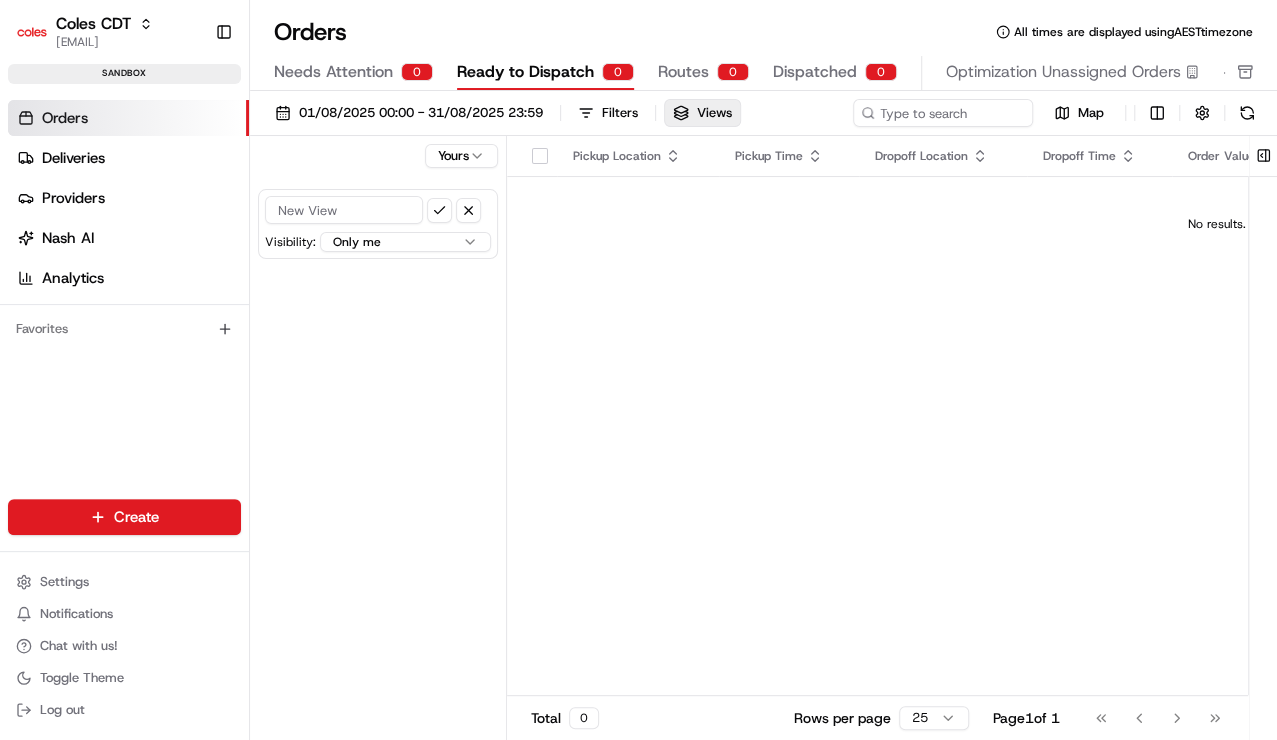 click at bounding box center (344, 210) 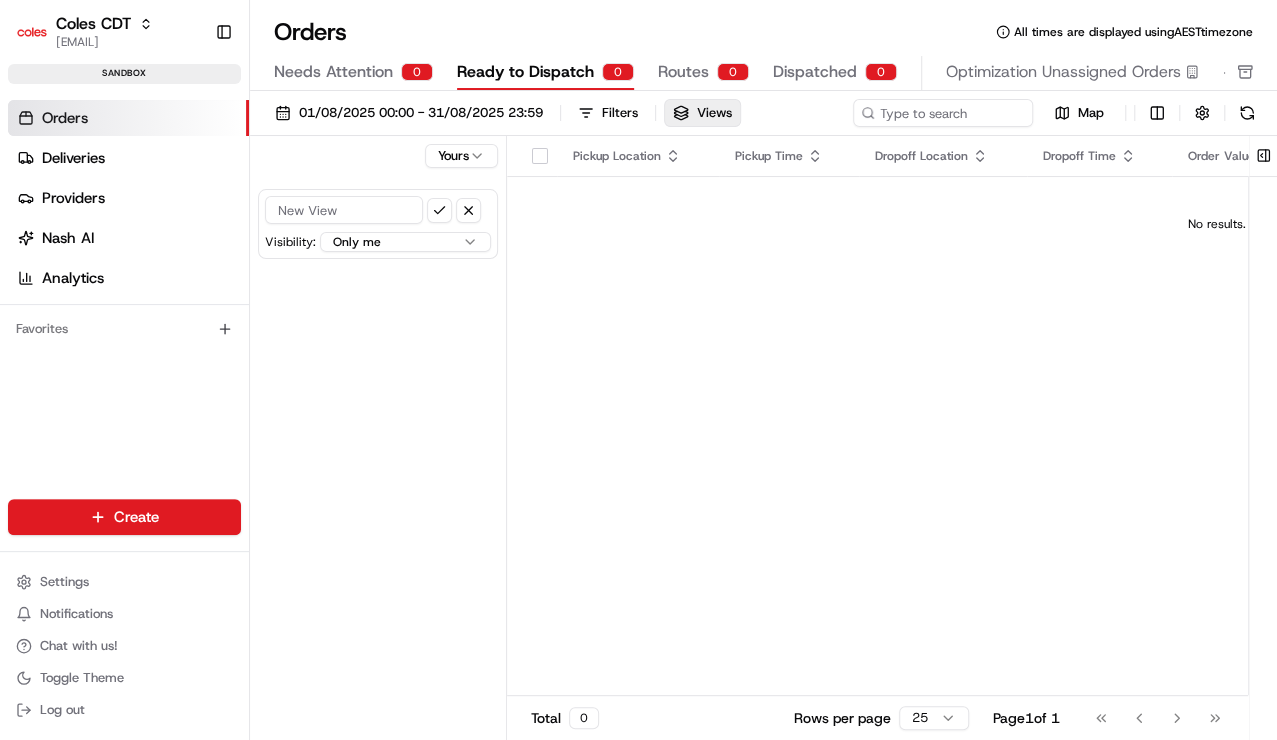 click at bounding box center [344, 210] 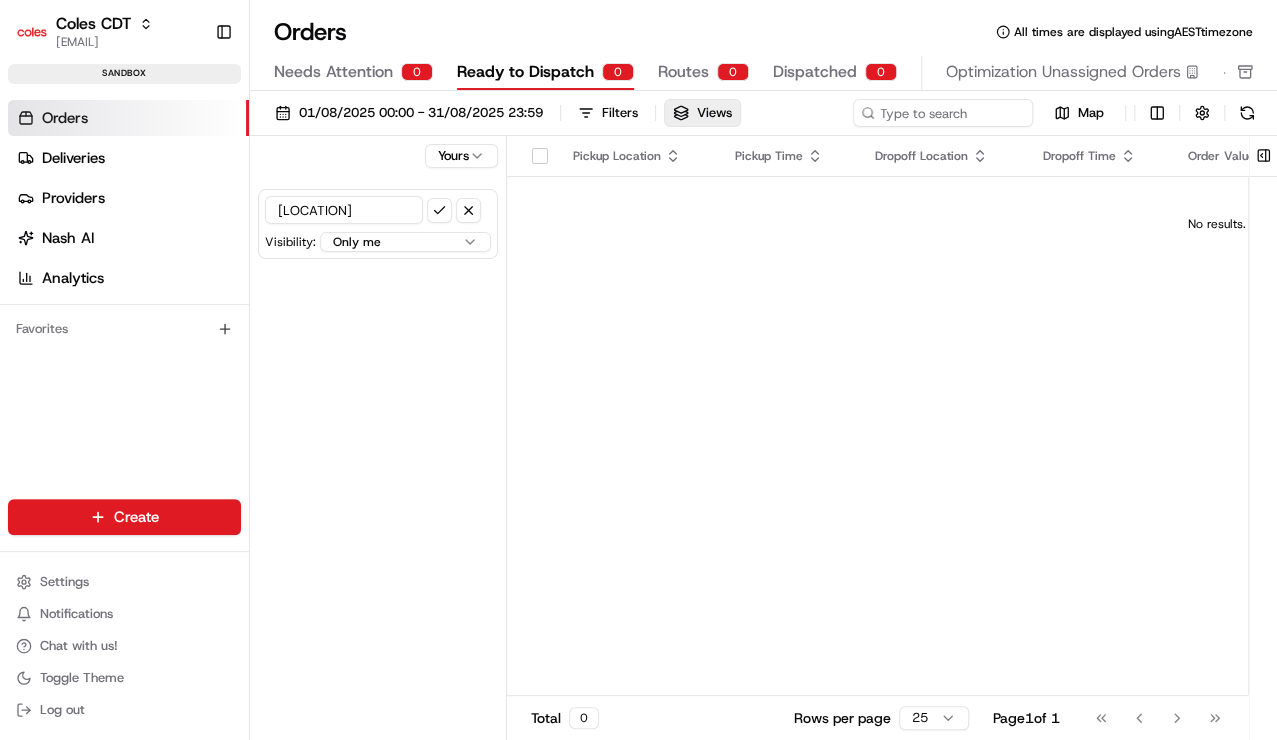 type on "[LOCATION]" 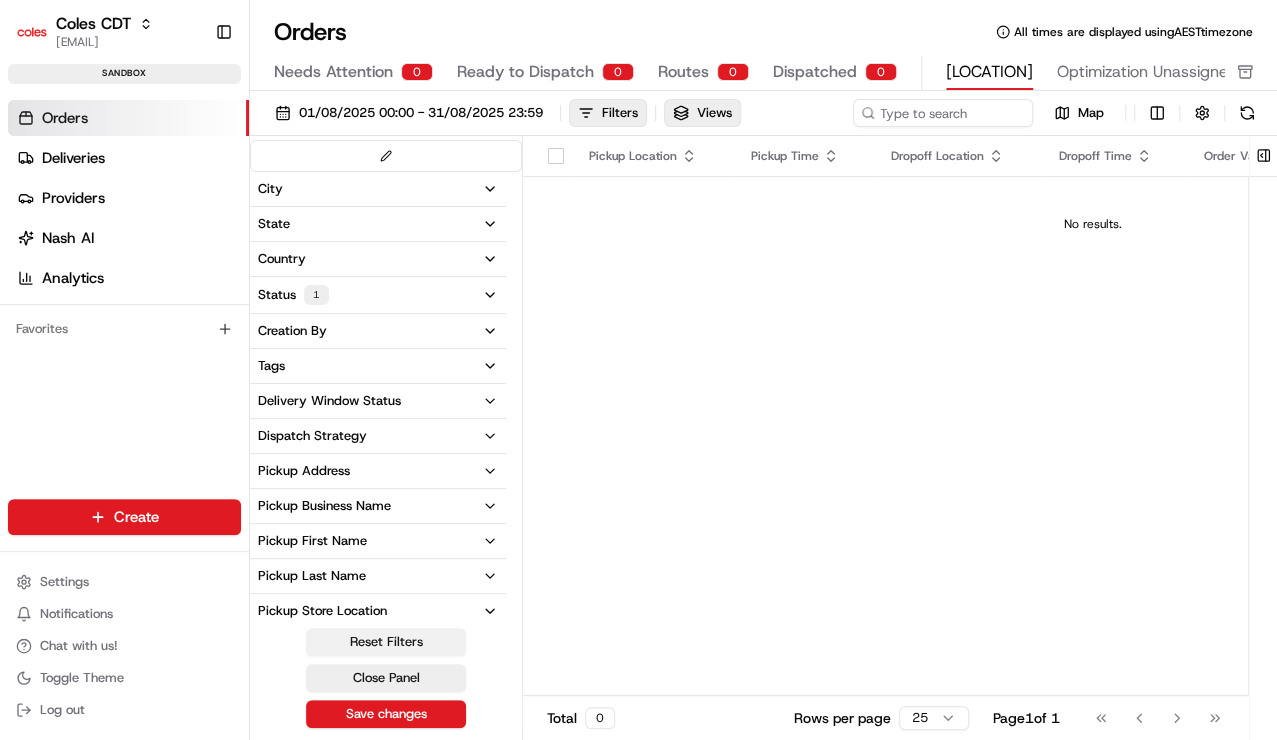 click on "Reset Filters" at bounding box center (386, 642) 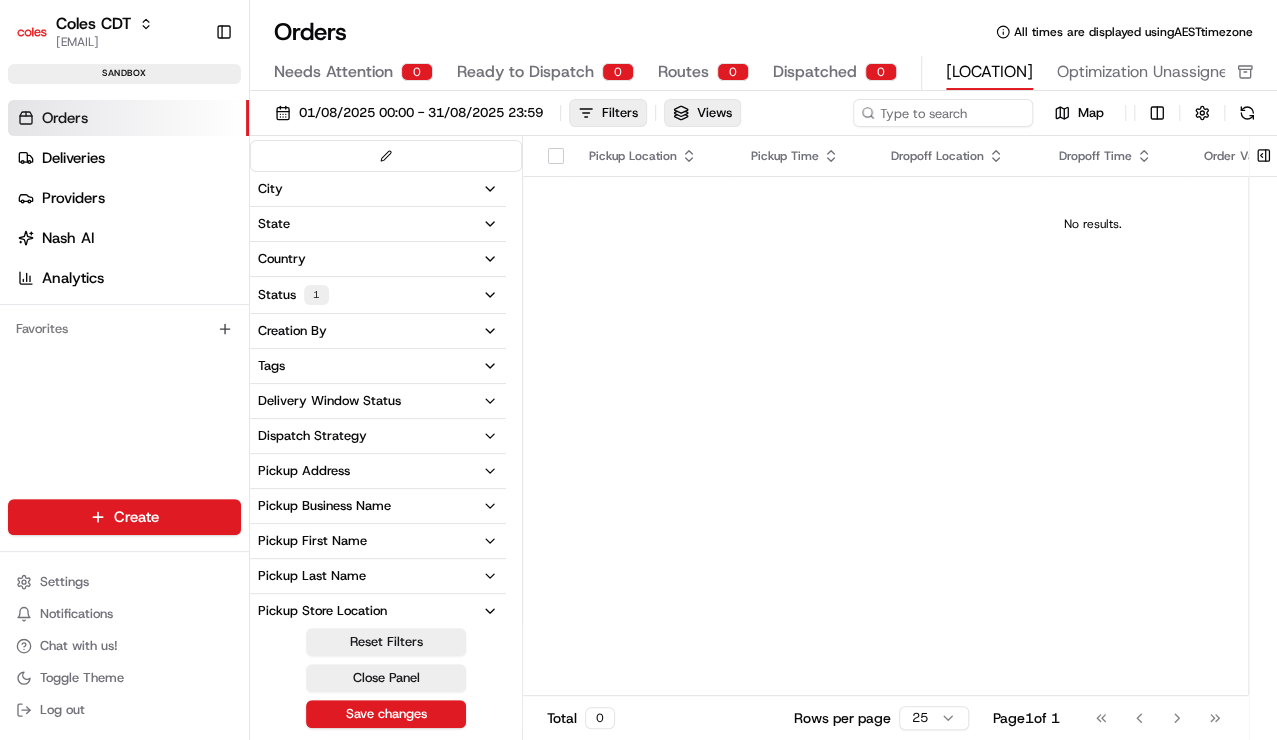click at bounding box center (386, 156) 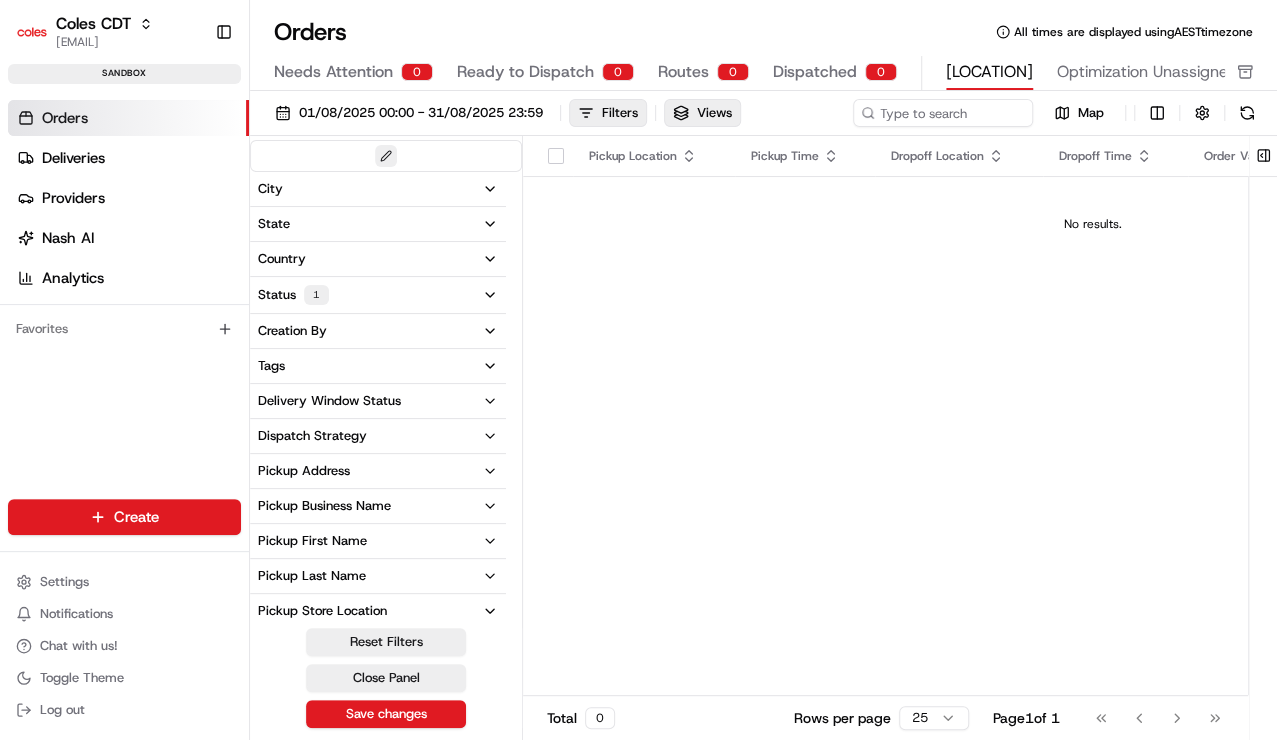 click at bounding box center (386, 156) 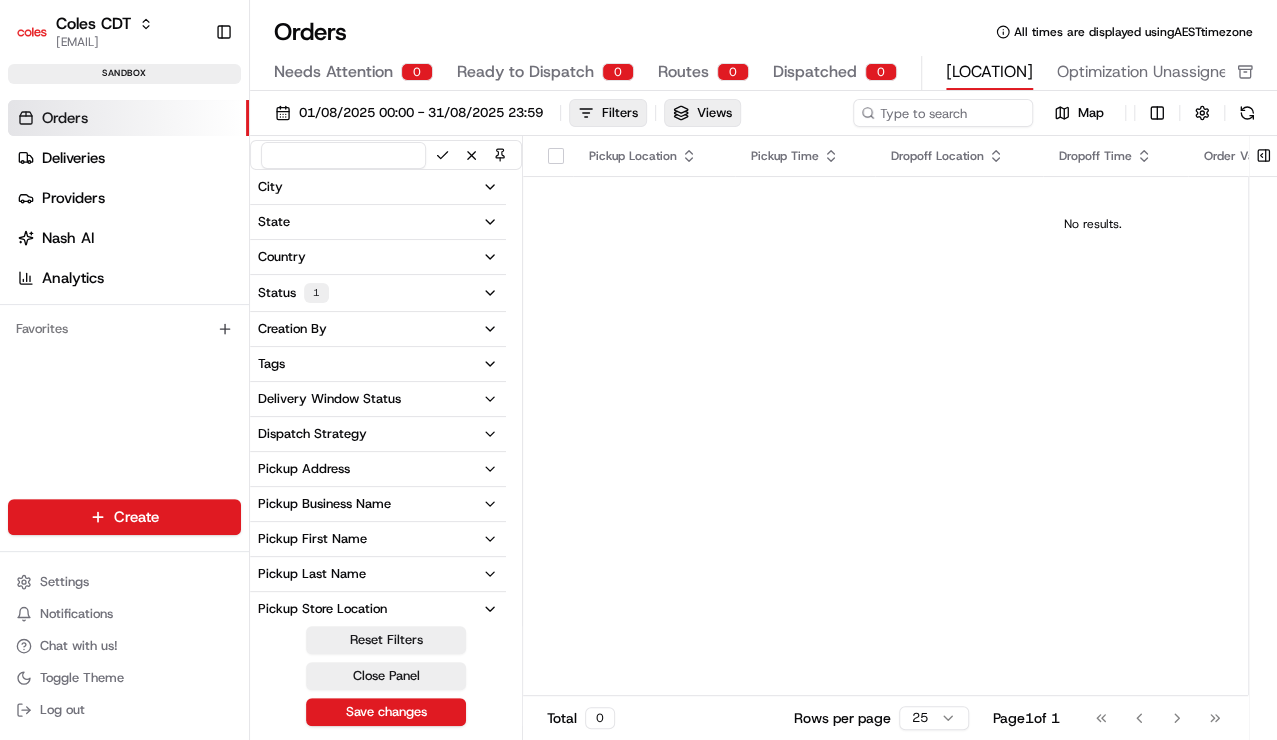 click at bounding box center [343, 155] 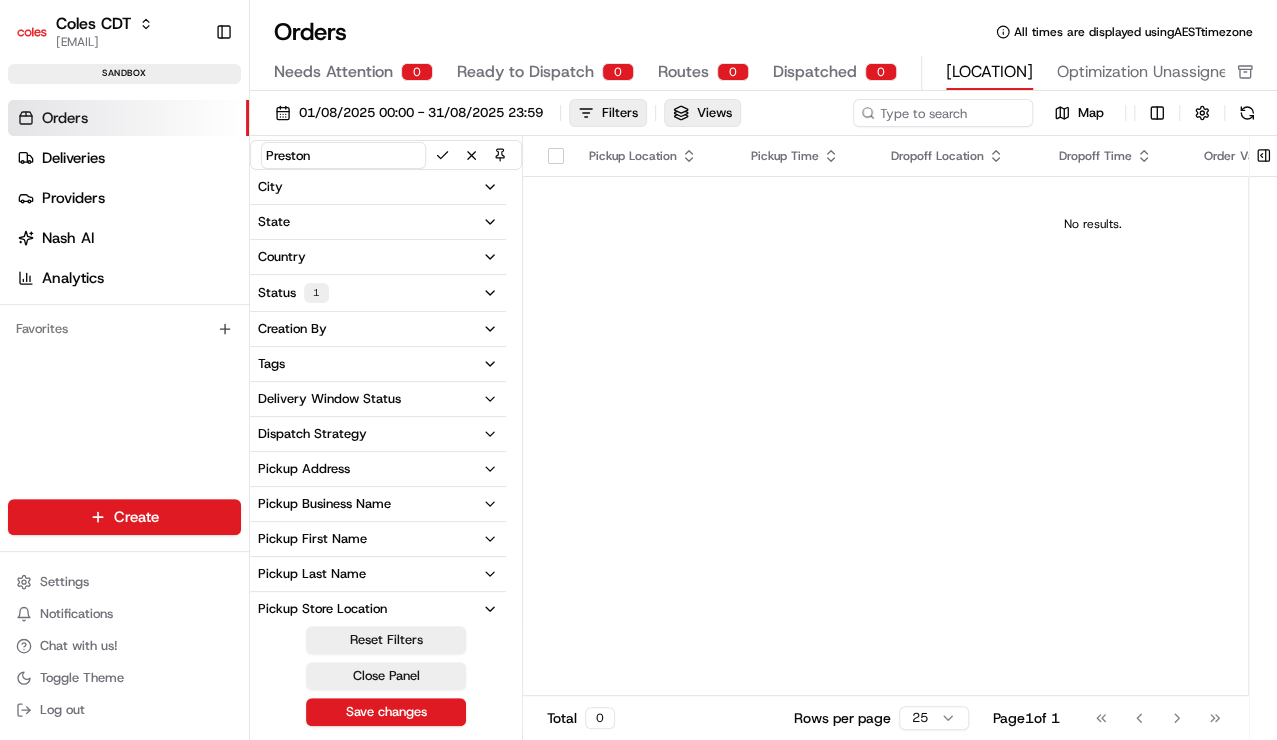 type on "Preston" 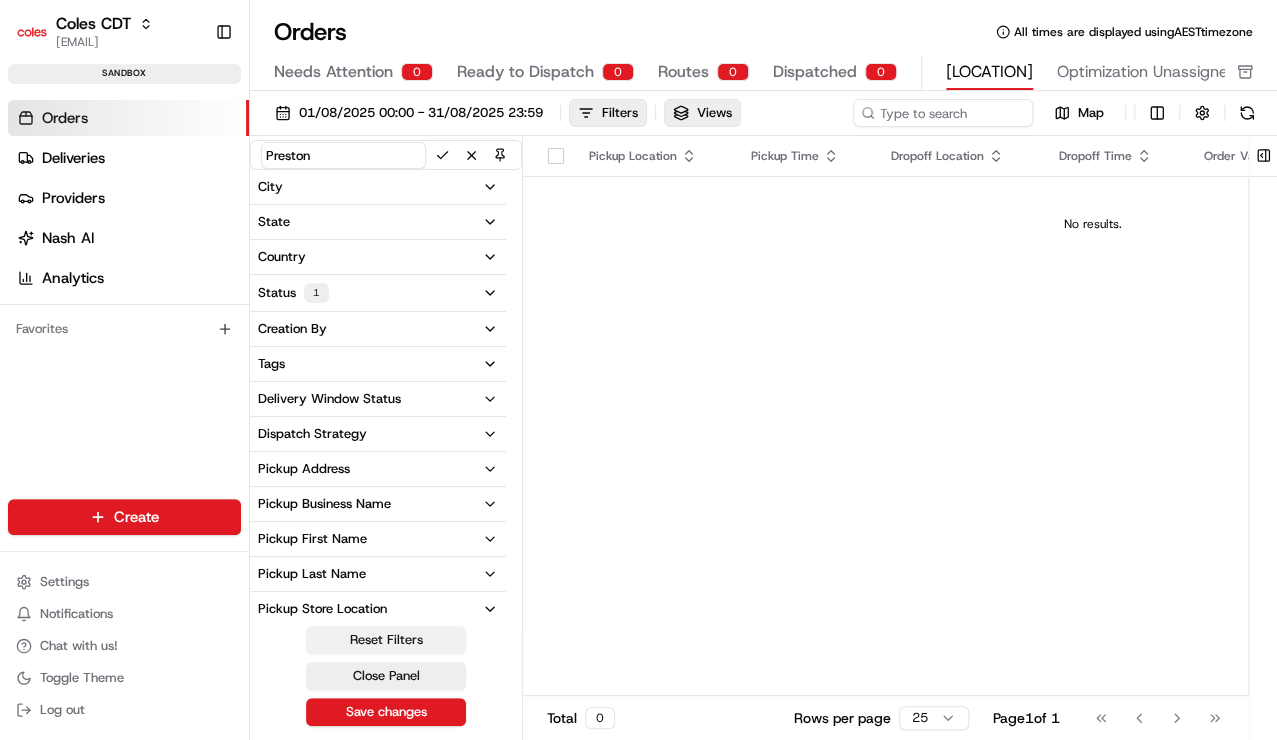 click on "Reset Filters" at bounding box center [386, 640] 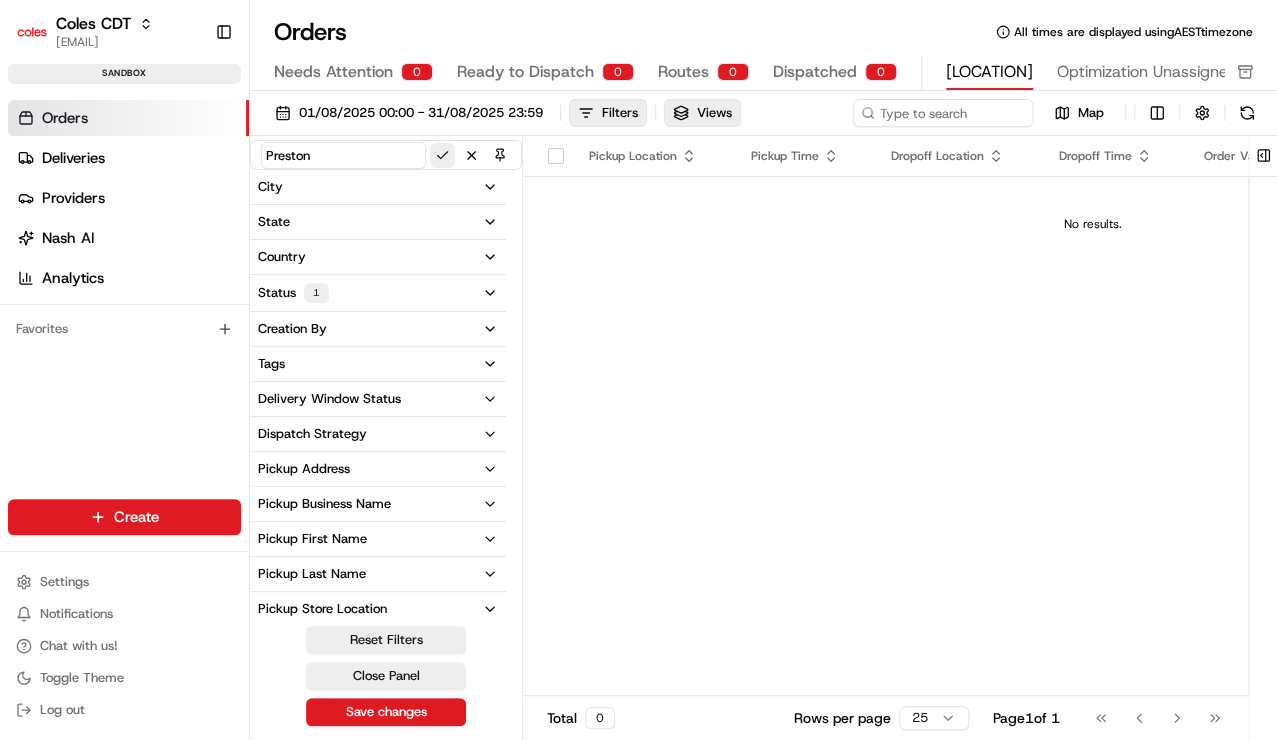 click at bounding box center (442, 155) 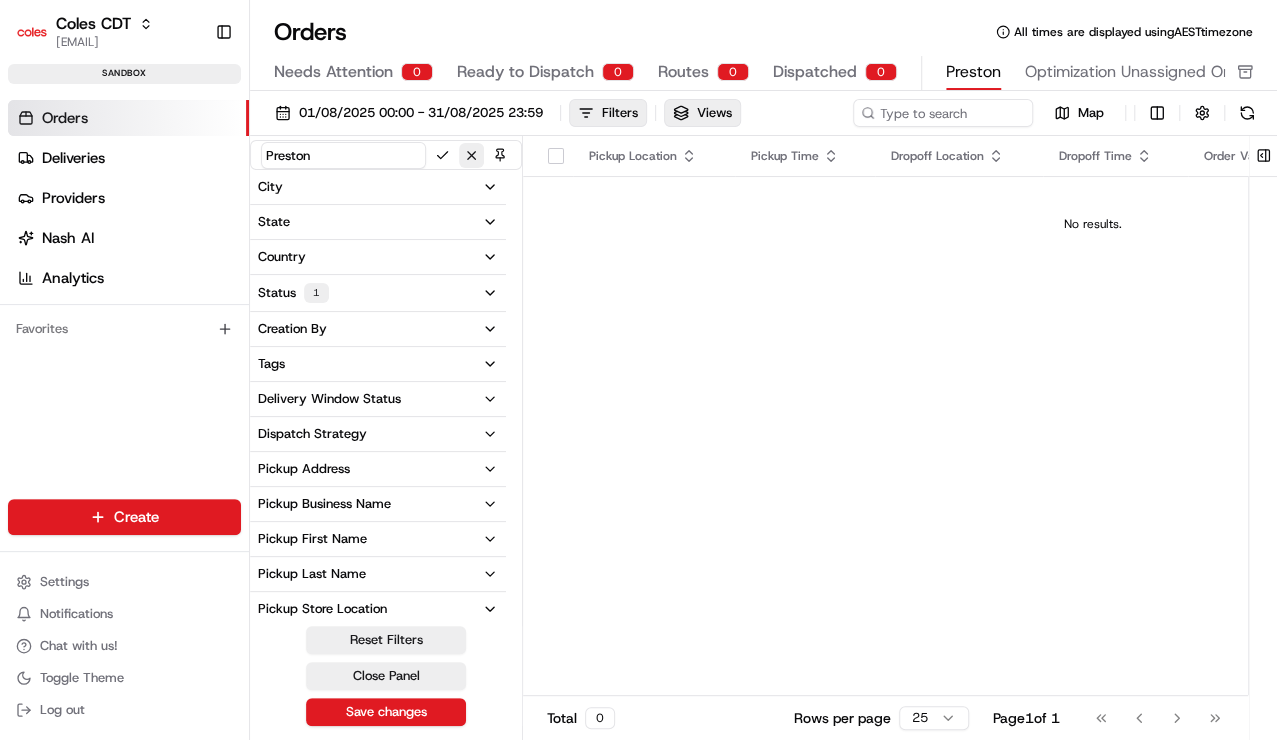 click at bounding box center (471, 155) 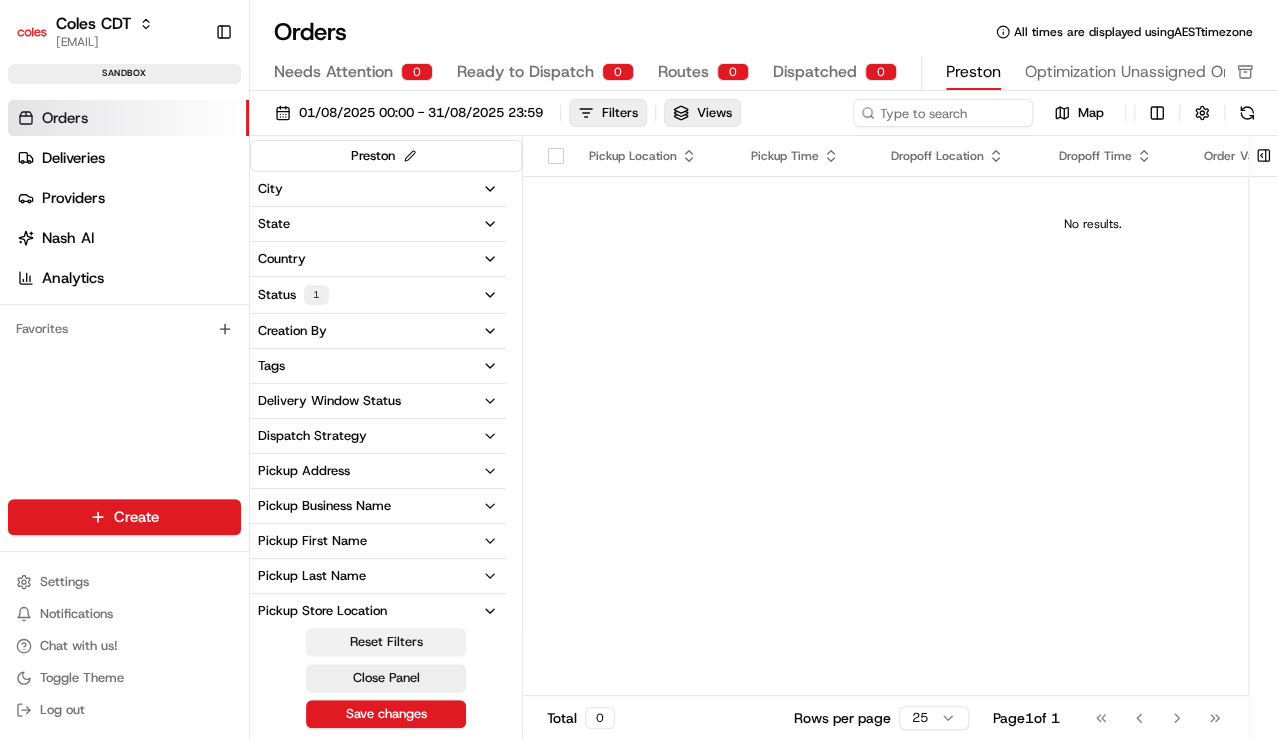 click on "Reset Filters" at bounding box center (386, 642) 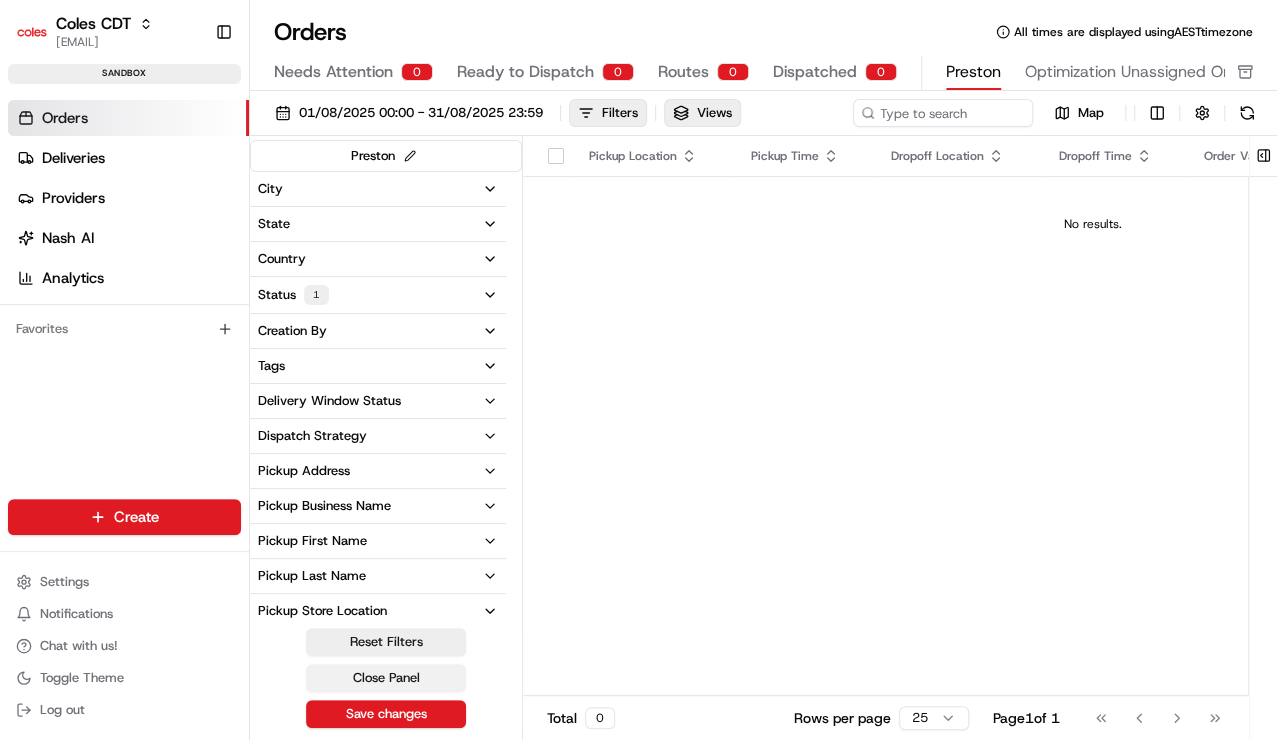 click on "Close Panel" at bounding box center [386, 678] 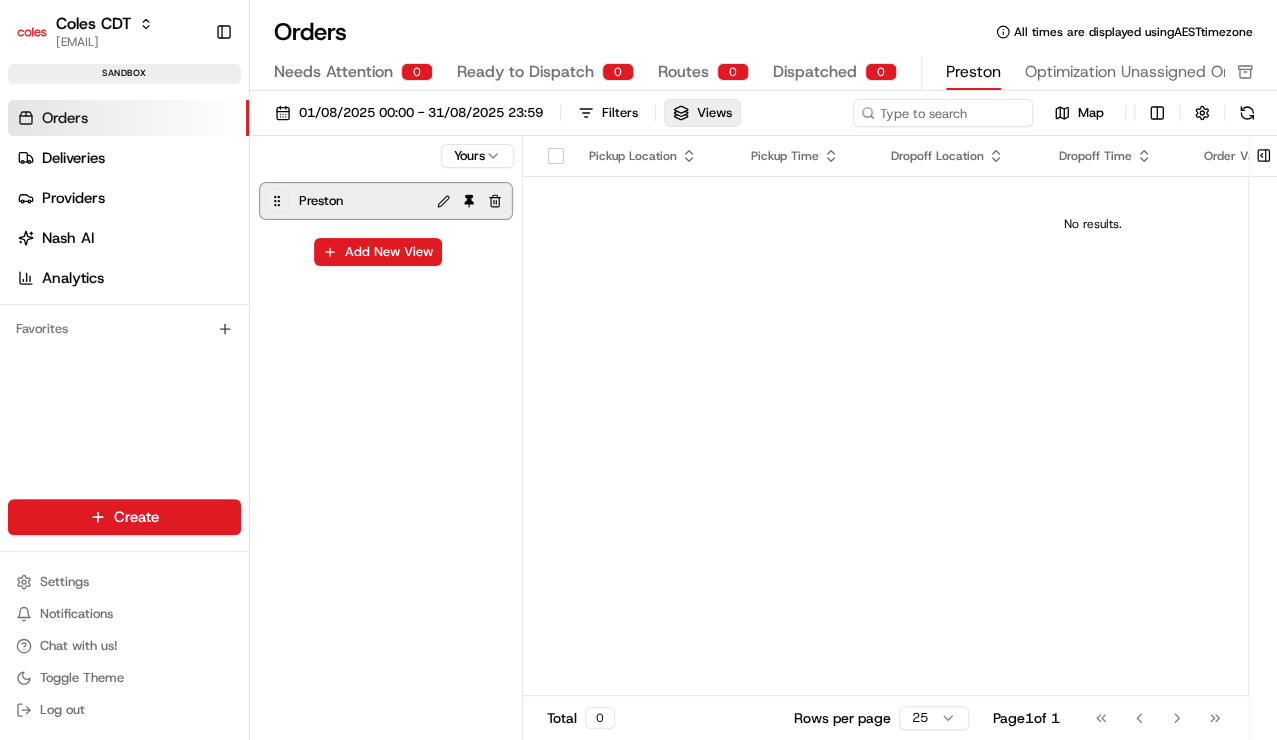 click on "Preston" at bounding box center [360, 201] 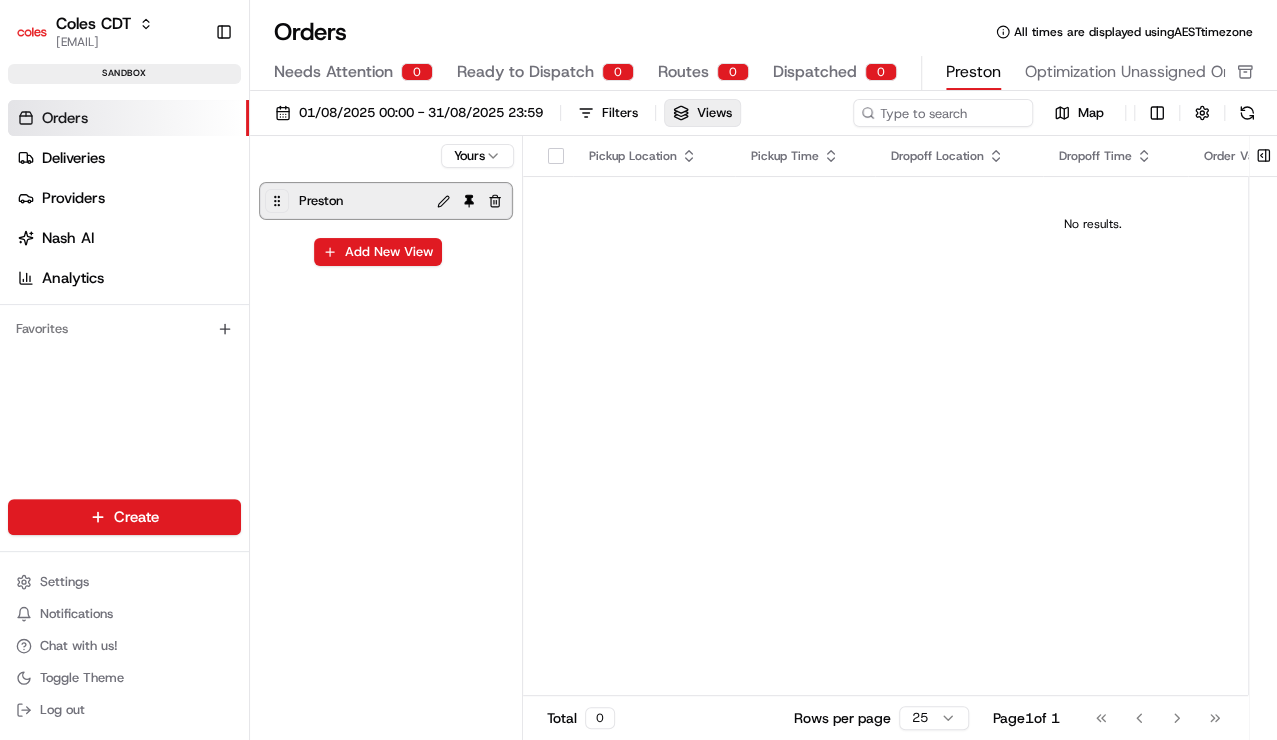 click on "Yours [NAME] Add New View" at bounding box center [386, 440] 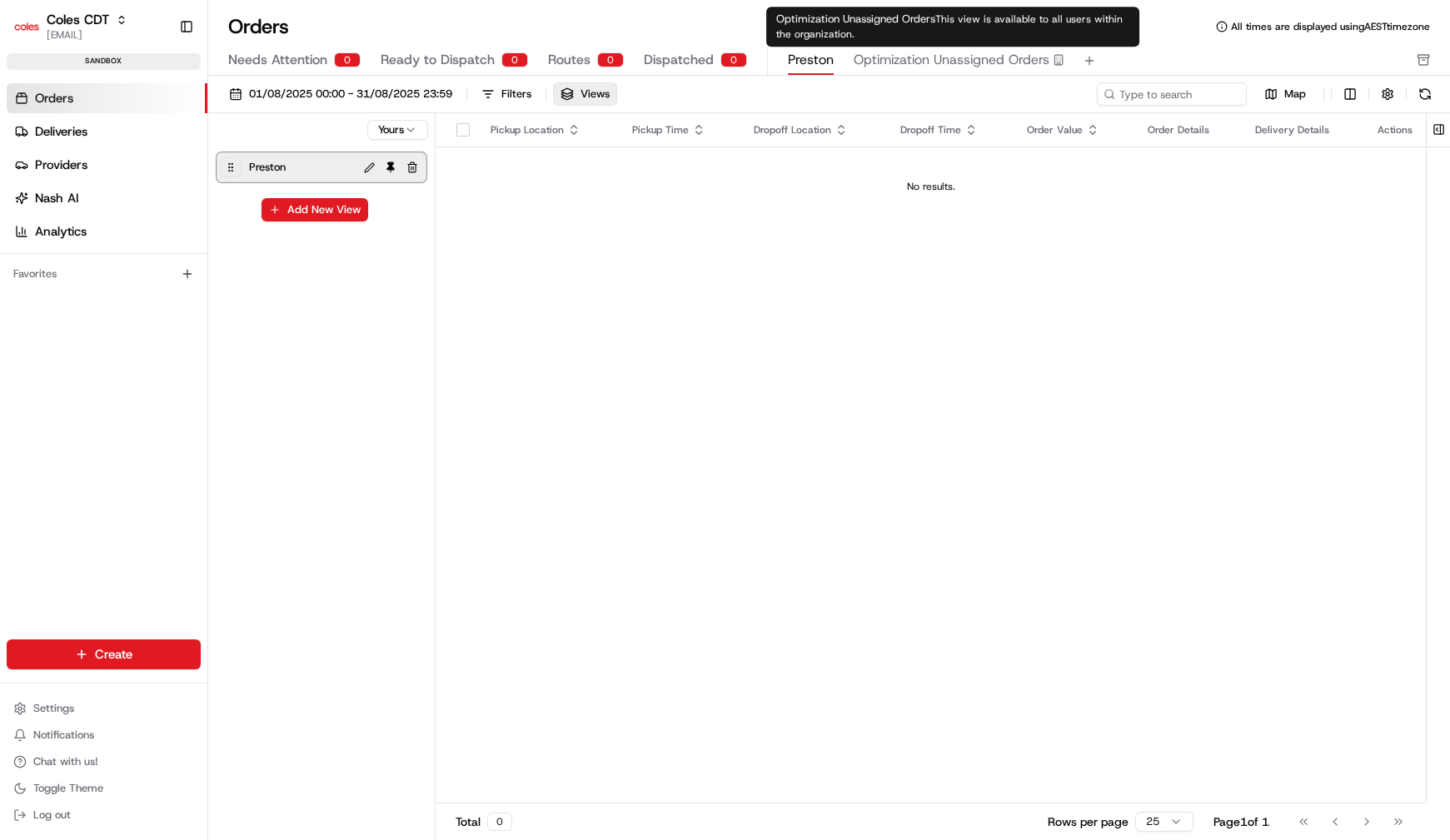 drag, startPoint x: 1029, startPoint y: 2, endPoint x: 981, endPoint y: 527, distance: 527.19 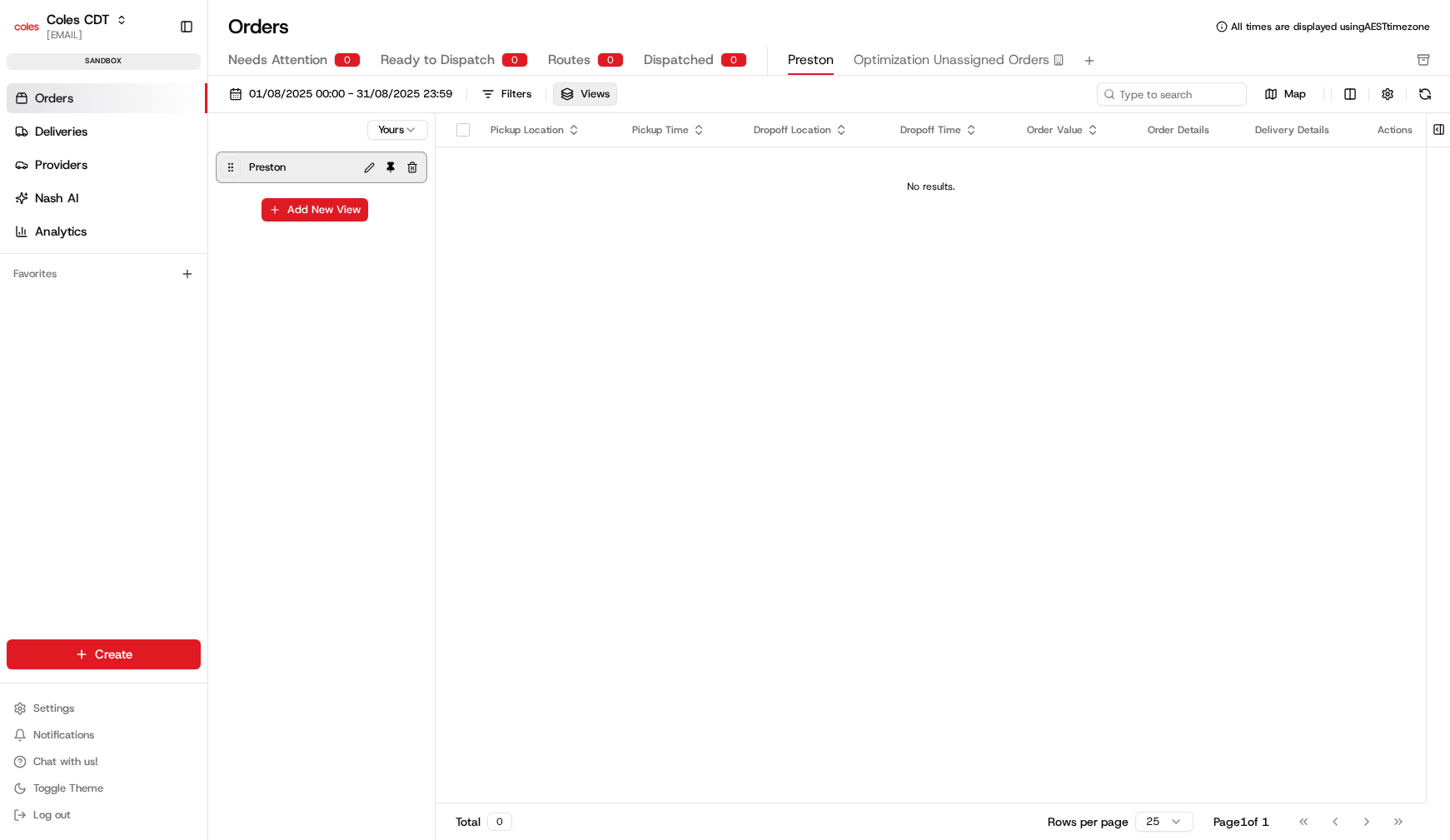drag, startPoint x: 1236, startPoint y: 386, endPoint x: 874, endPoint y: 420, distance: 363.5932 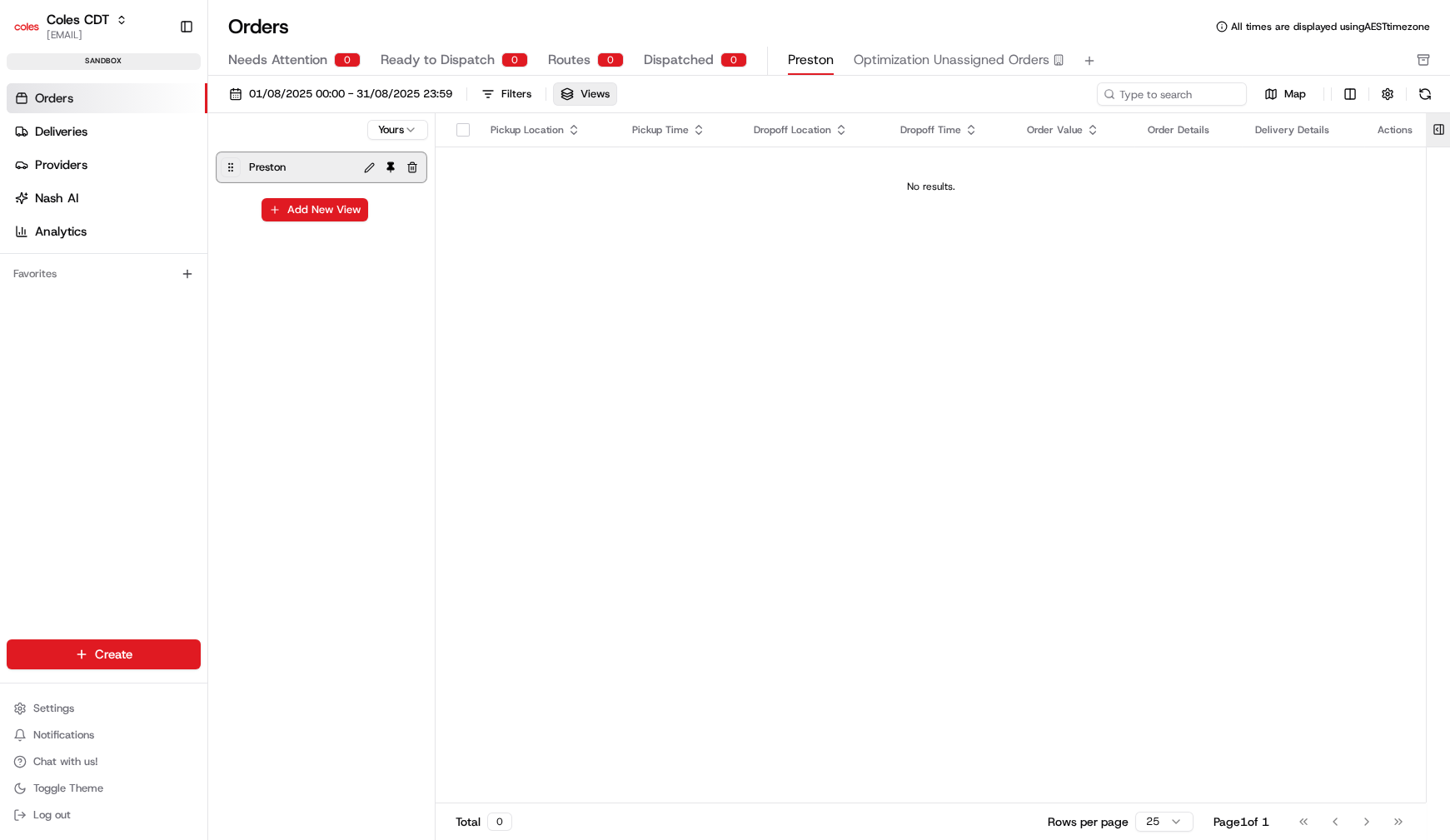 click at bounding box center (1438, 130) 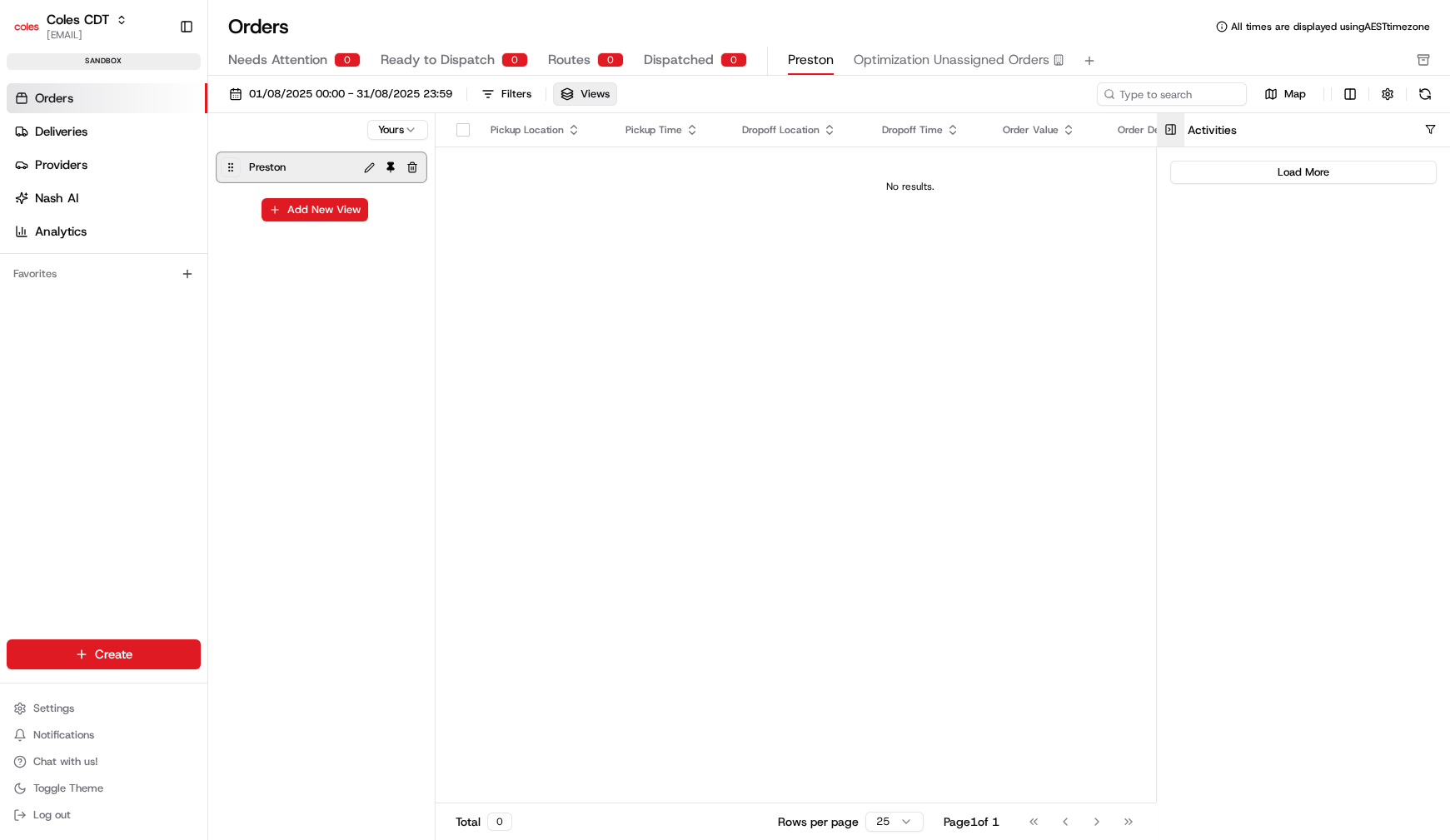 click at bounding box center [1170, 130] 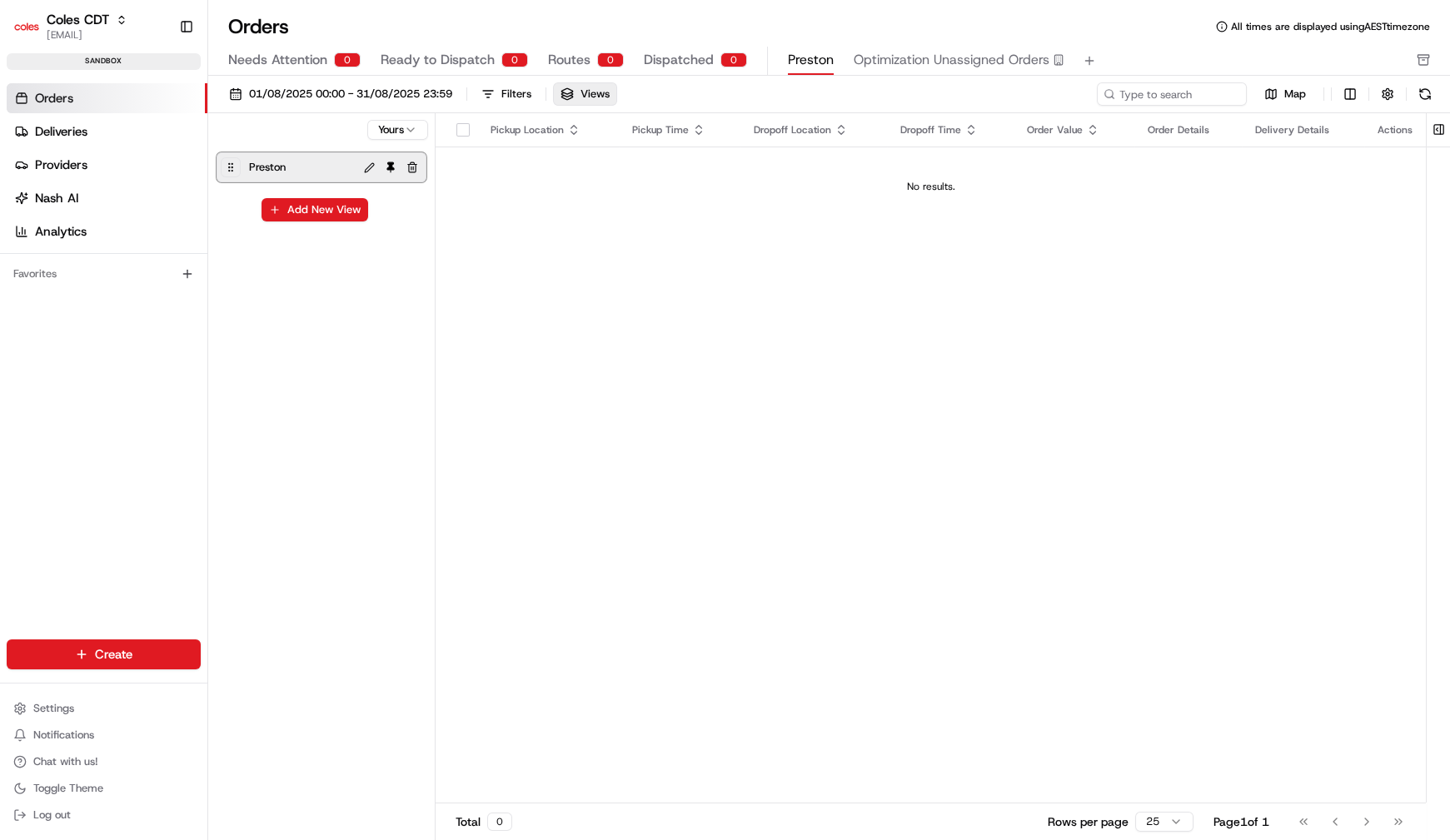 click on "Map" at bounding box center [1267, 94] 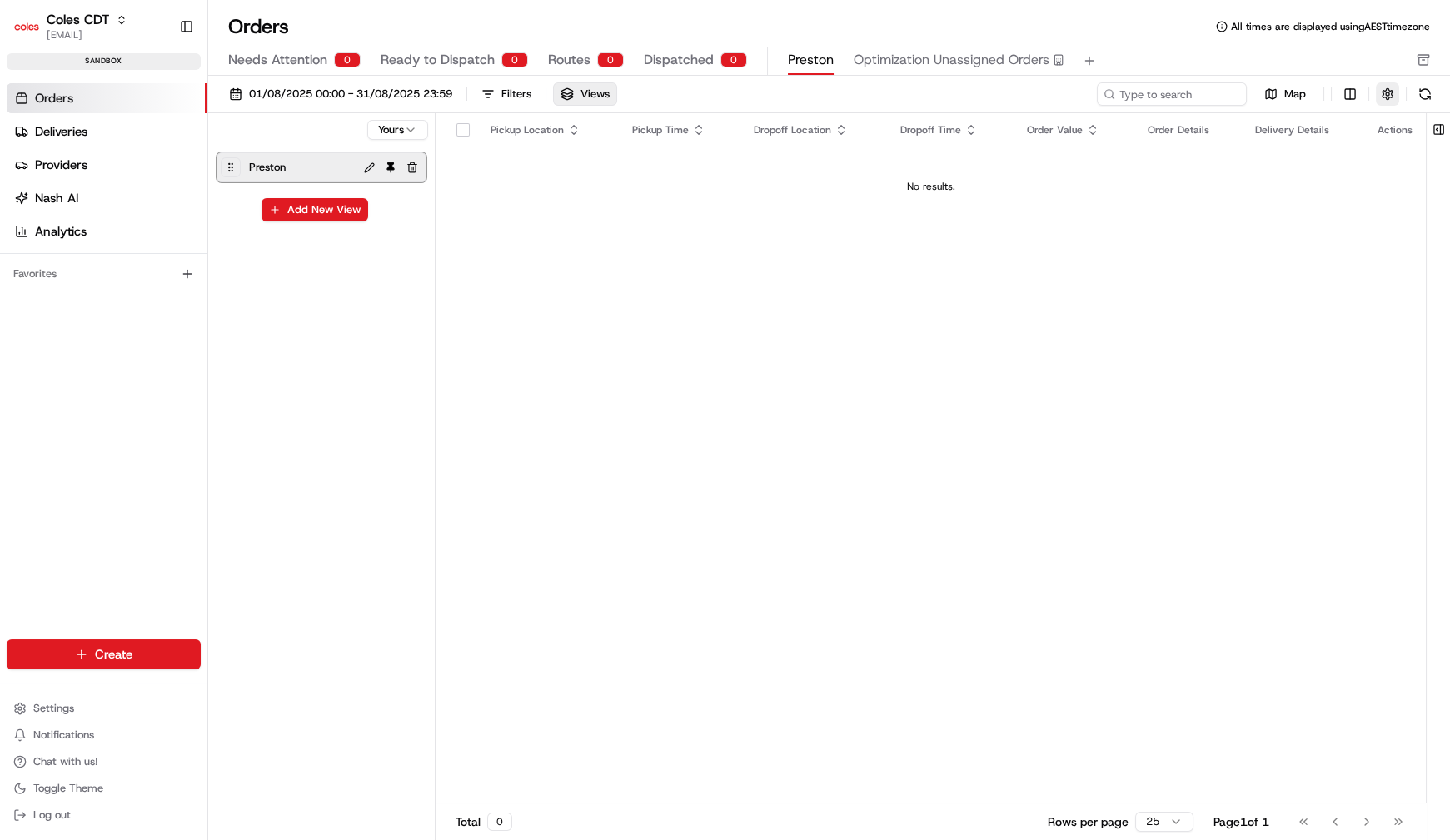 click at bounding box center [1388, 94] 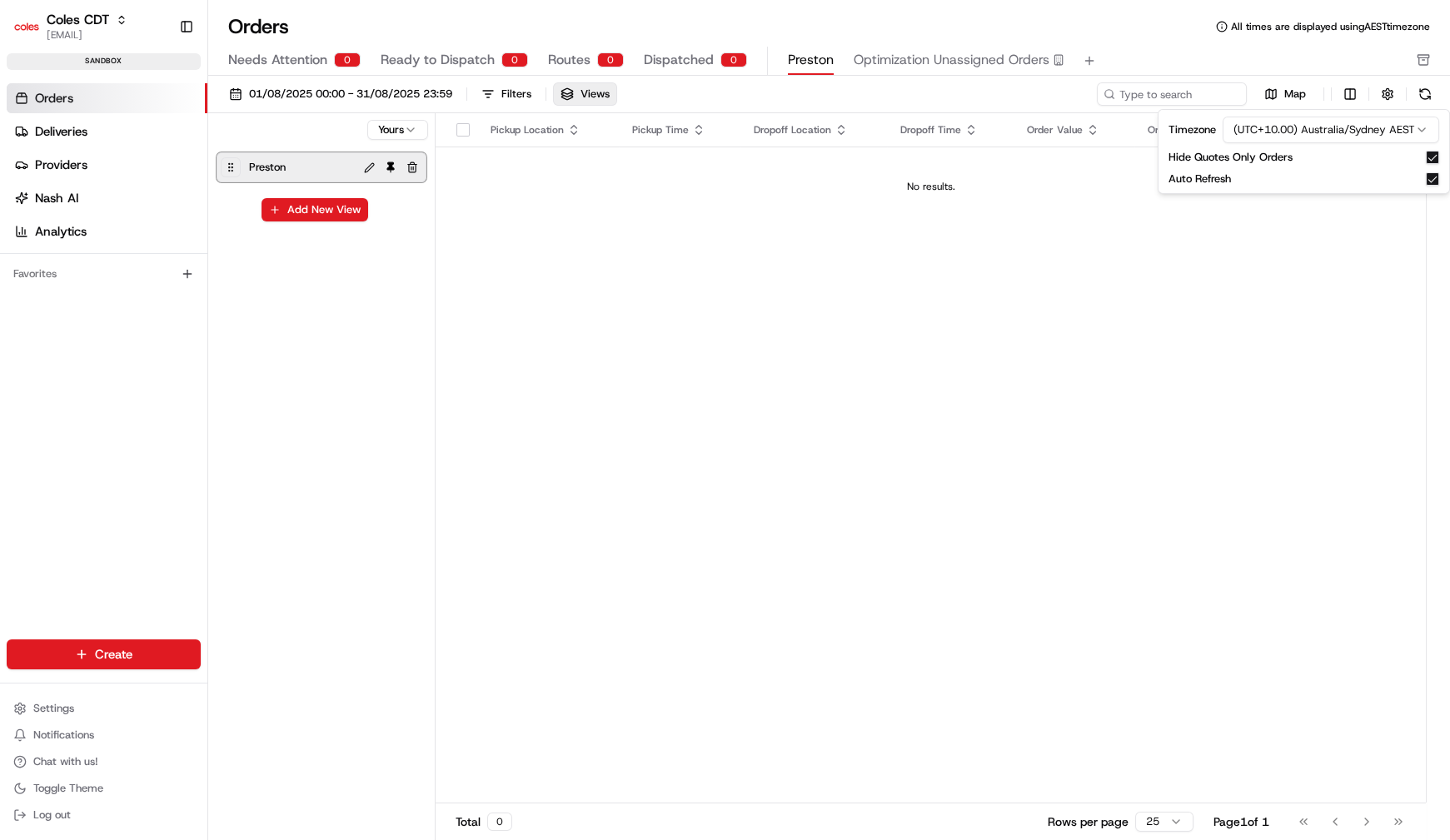drag, startPoint x: 589, startPoint y: 403, endPoint x: 590, endPoint y: 393, distance: 10.0498756 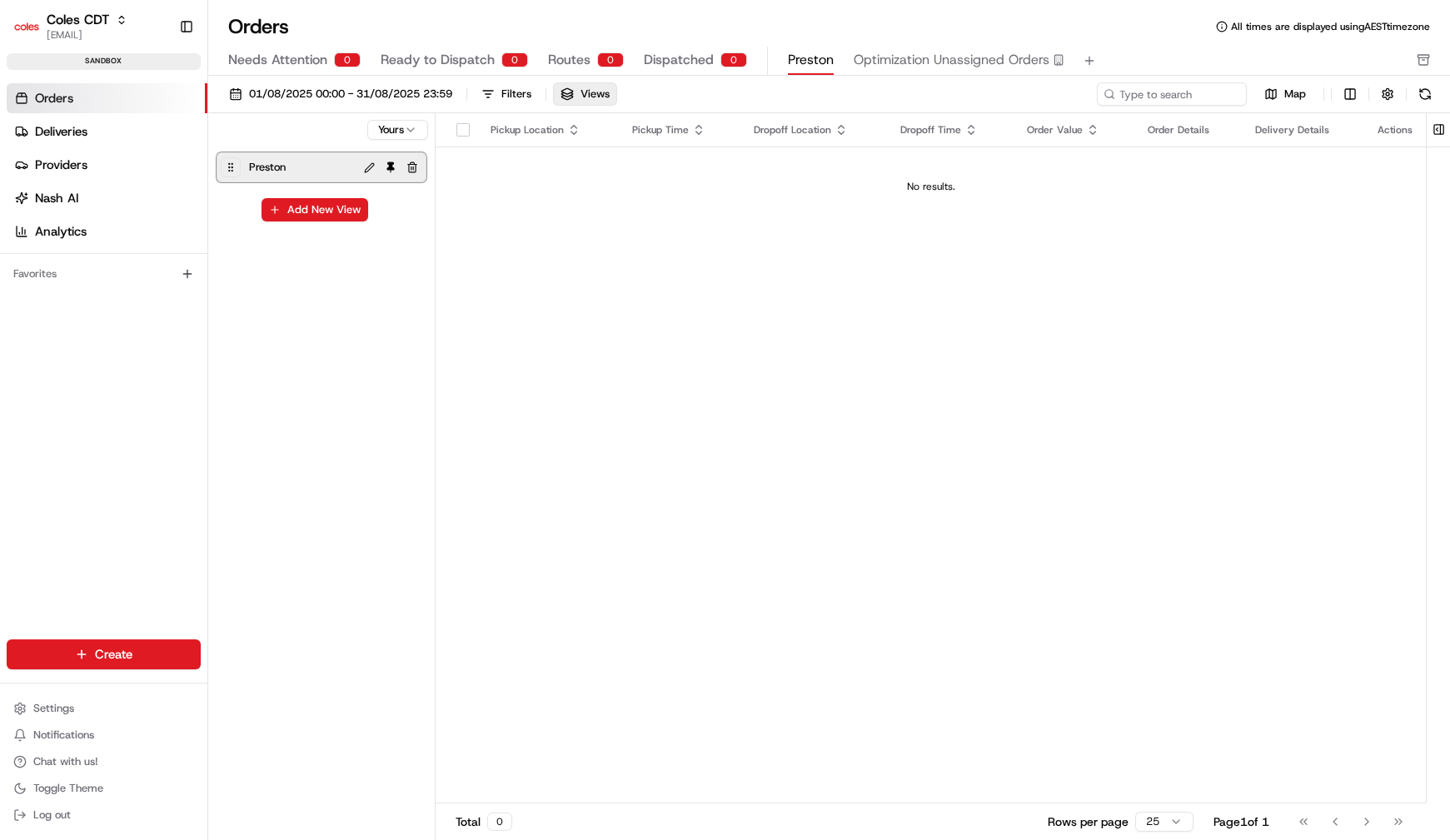 click on "Pickup Location Pickup Time Dropoff Location Dropoff Time Order Value Order Details Delivery Details Actions No results." at bounding box center [930, 458] 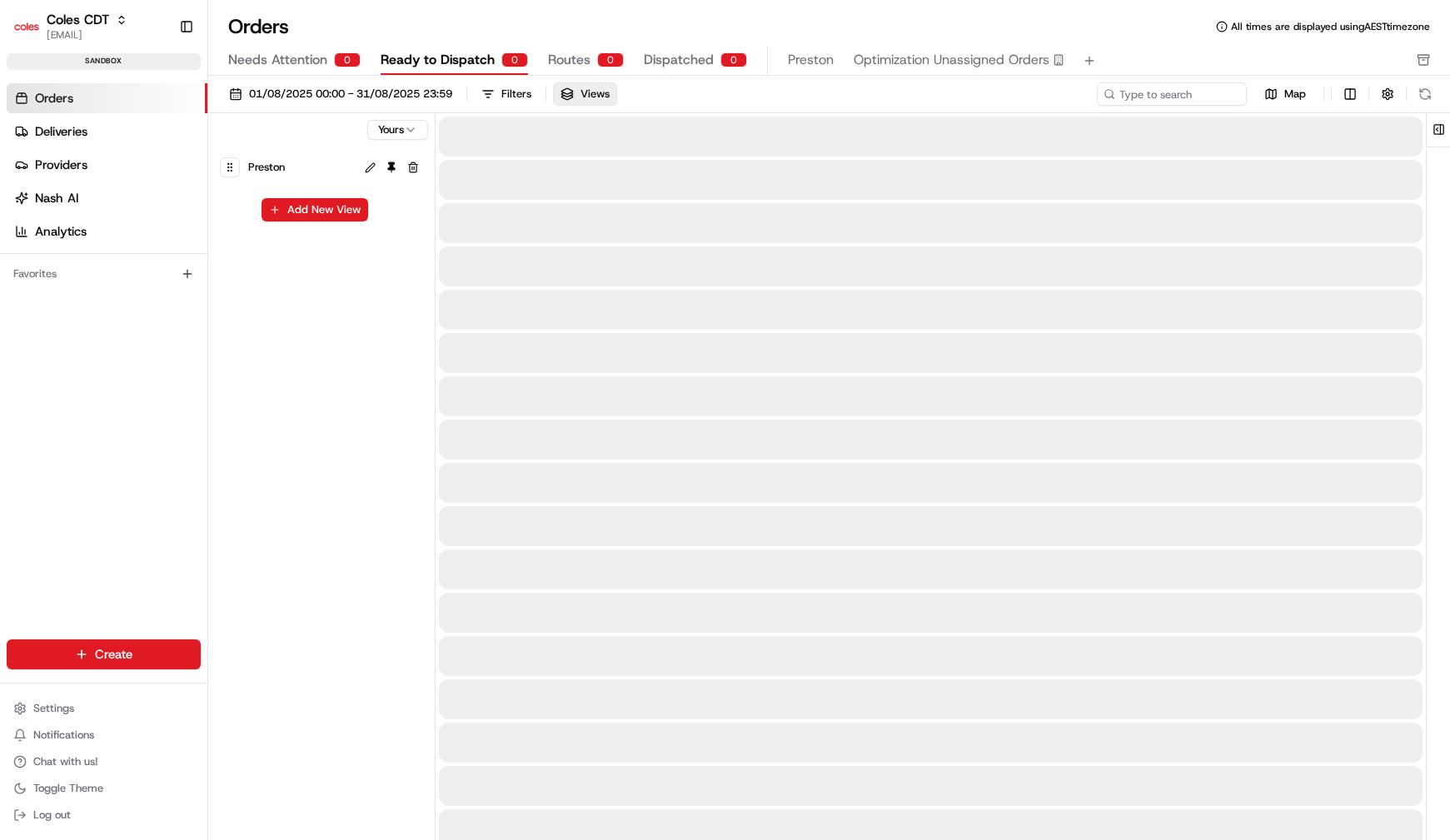 click on "Ready to Dispatch" at bounding box center (437, 60) 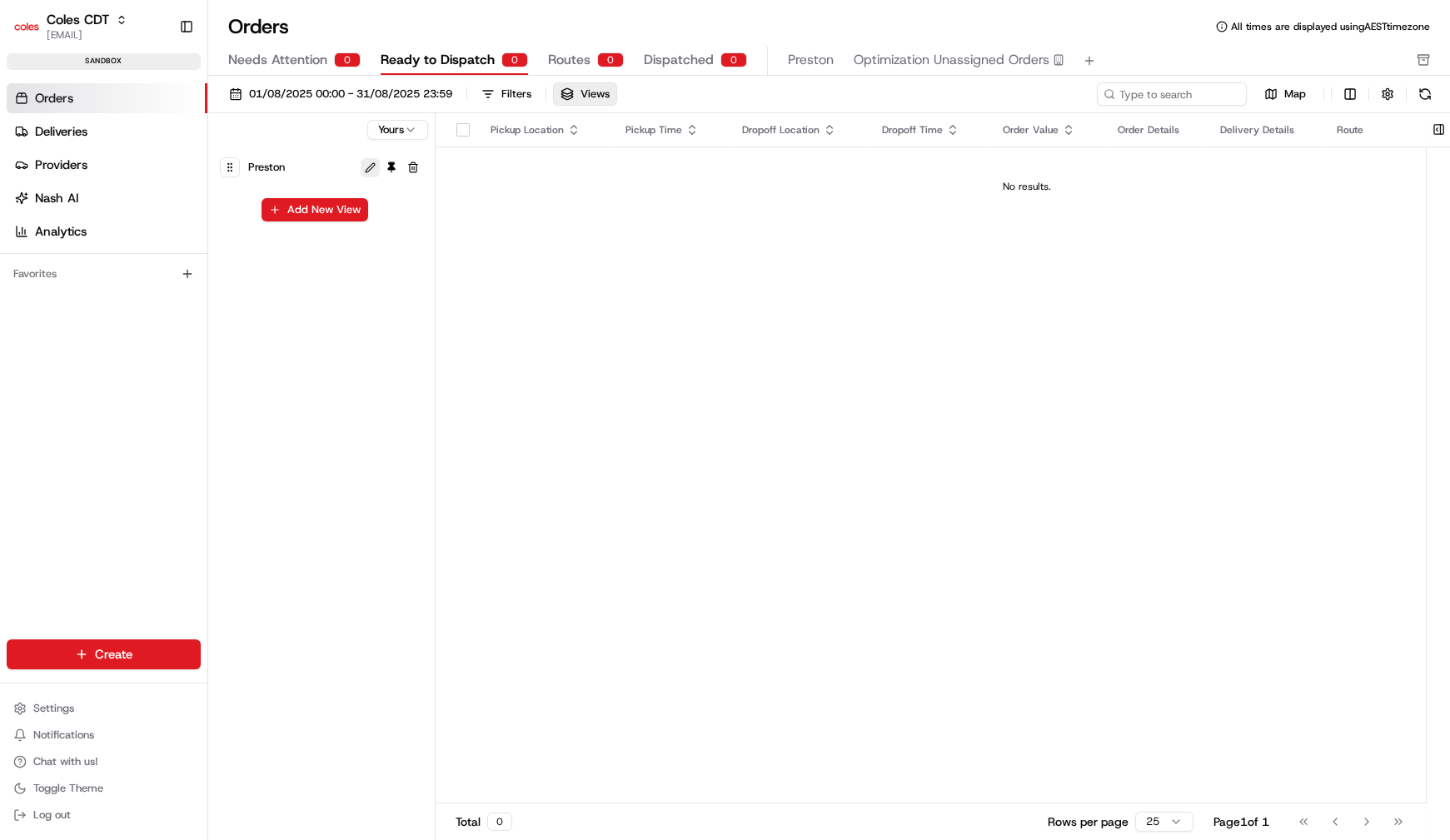 click at bounding box center (370, 167) 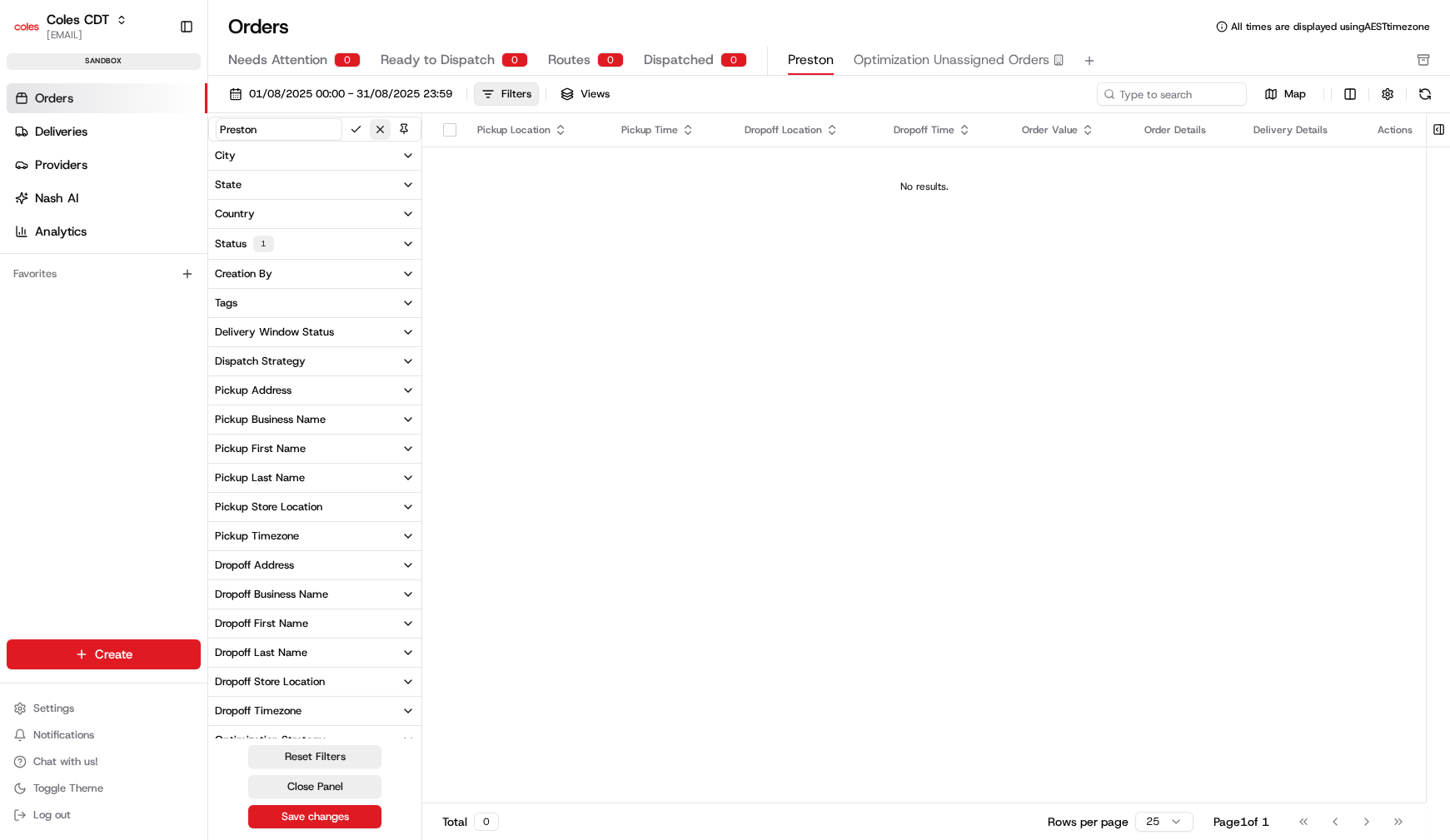 click at bounding box center [380, 129] 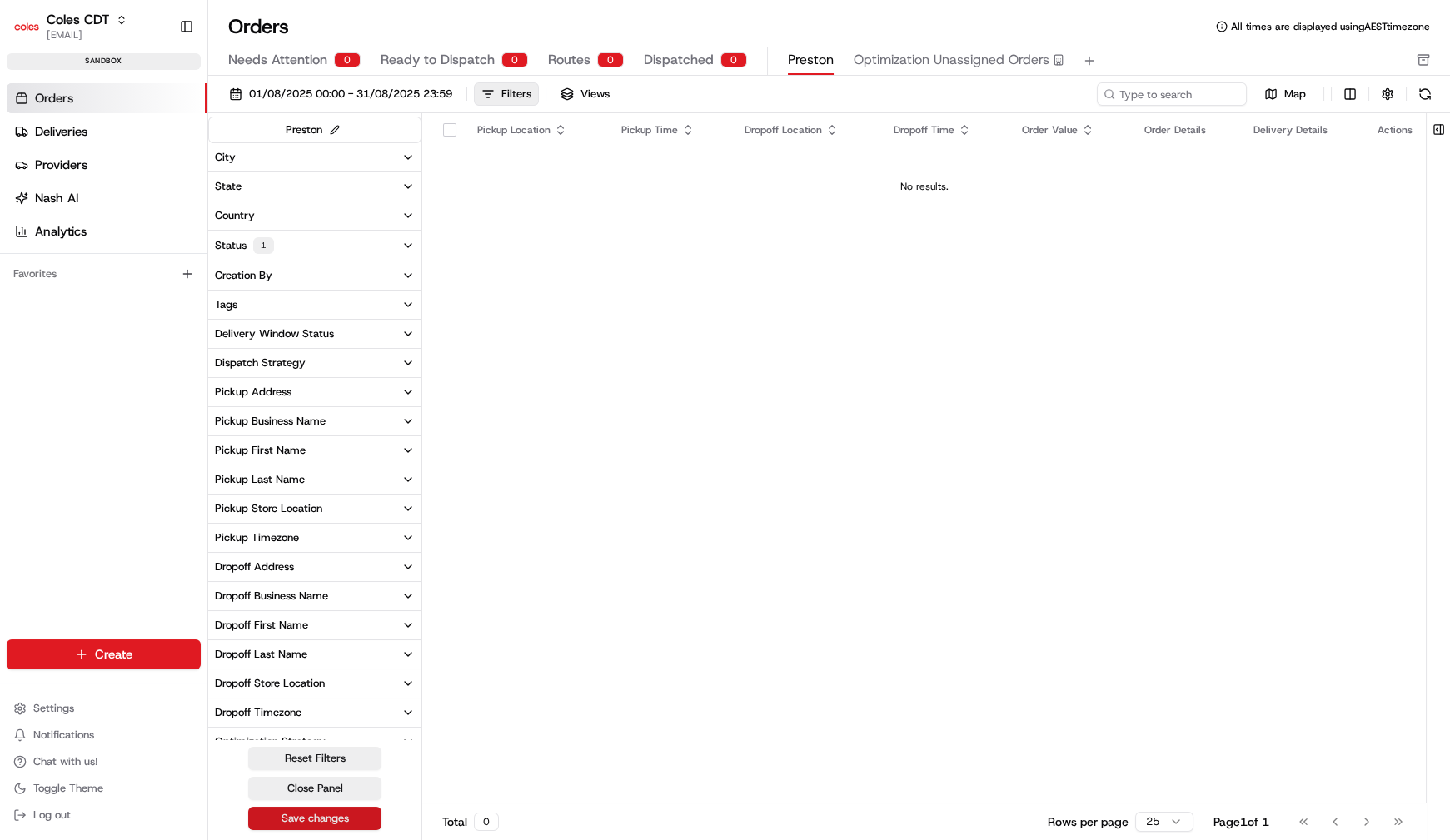 click on "Save changes" at bounding box center [315, 818] 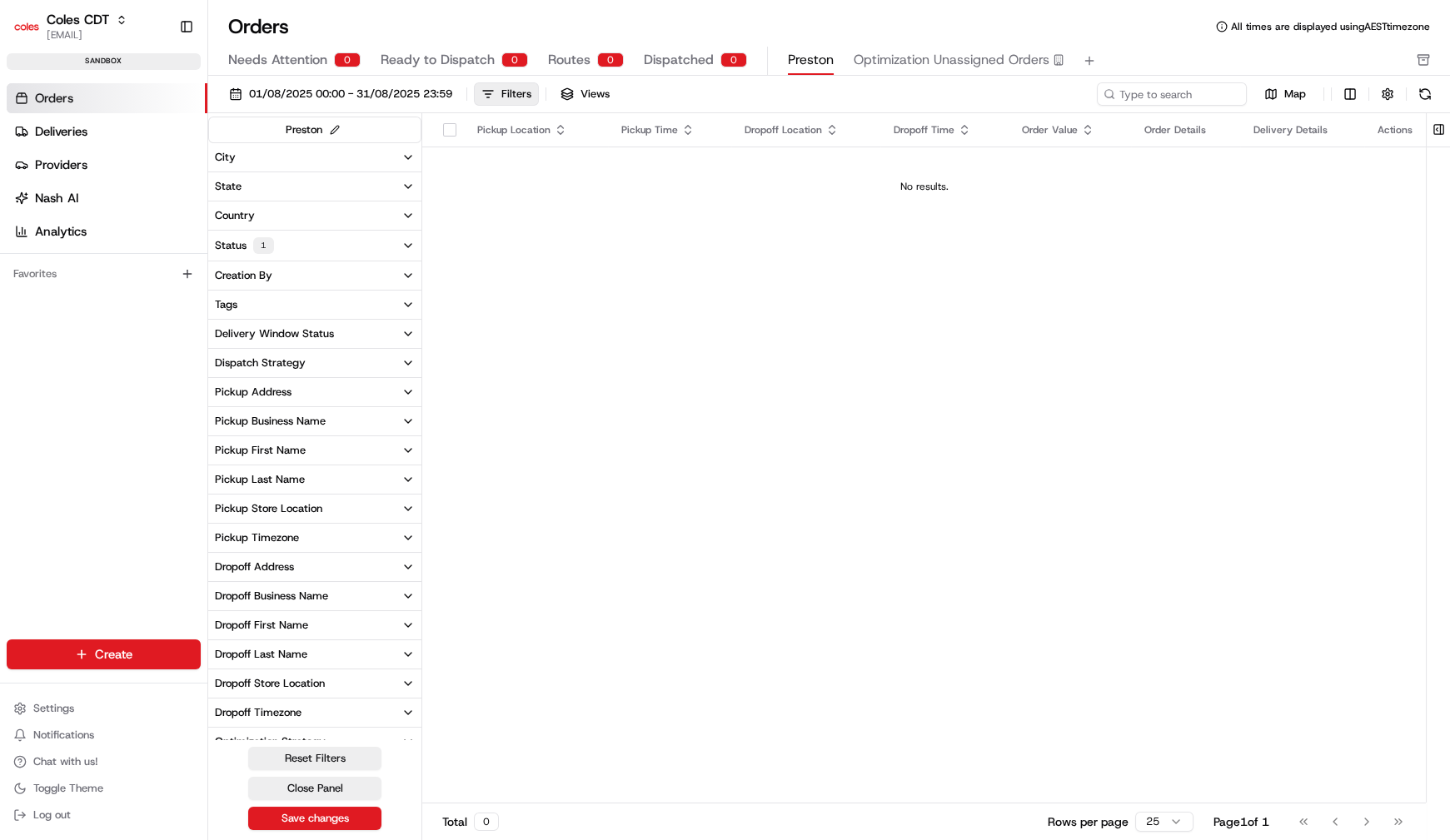 click on "Ready to Dispatch" at bounding box center [437, 60] 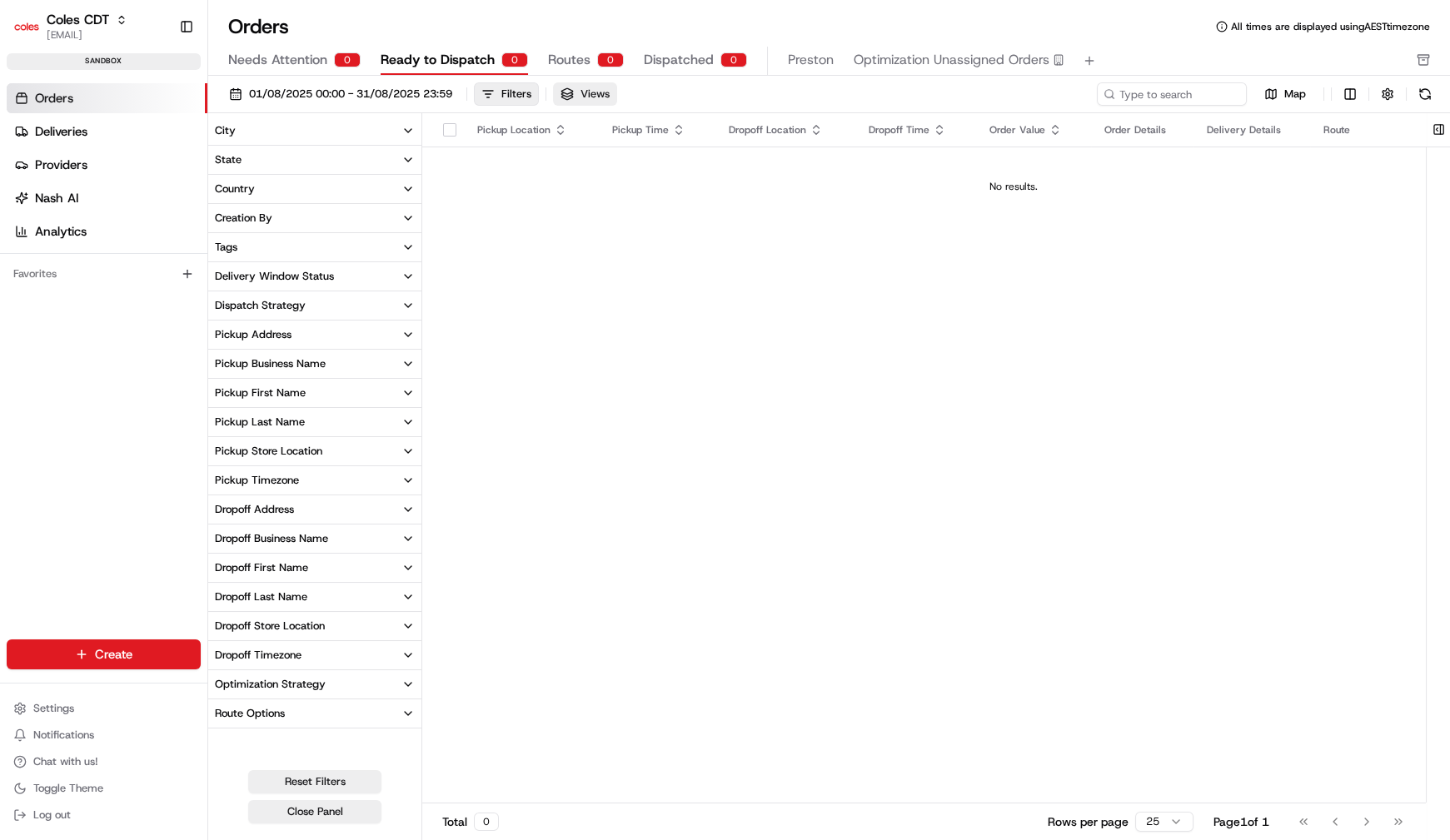 click on "Views" at bounding box center (595, 94) 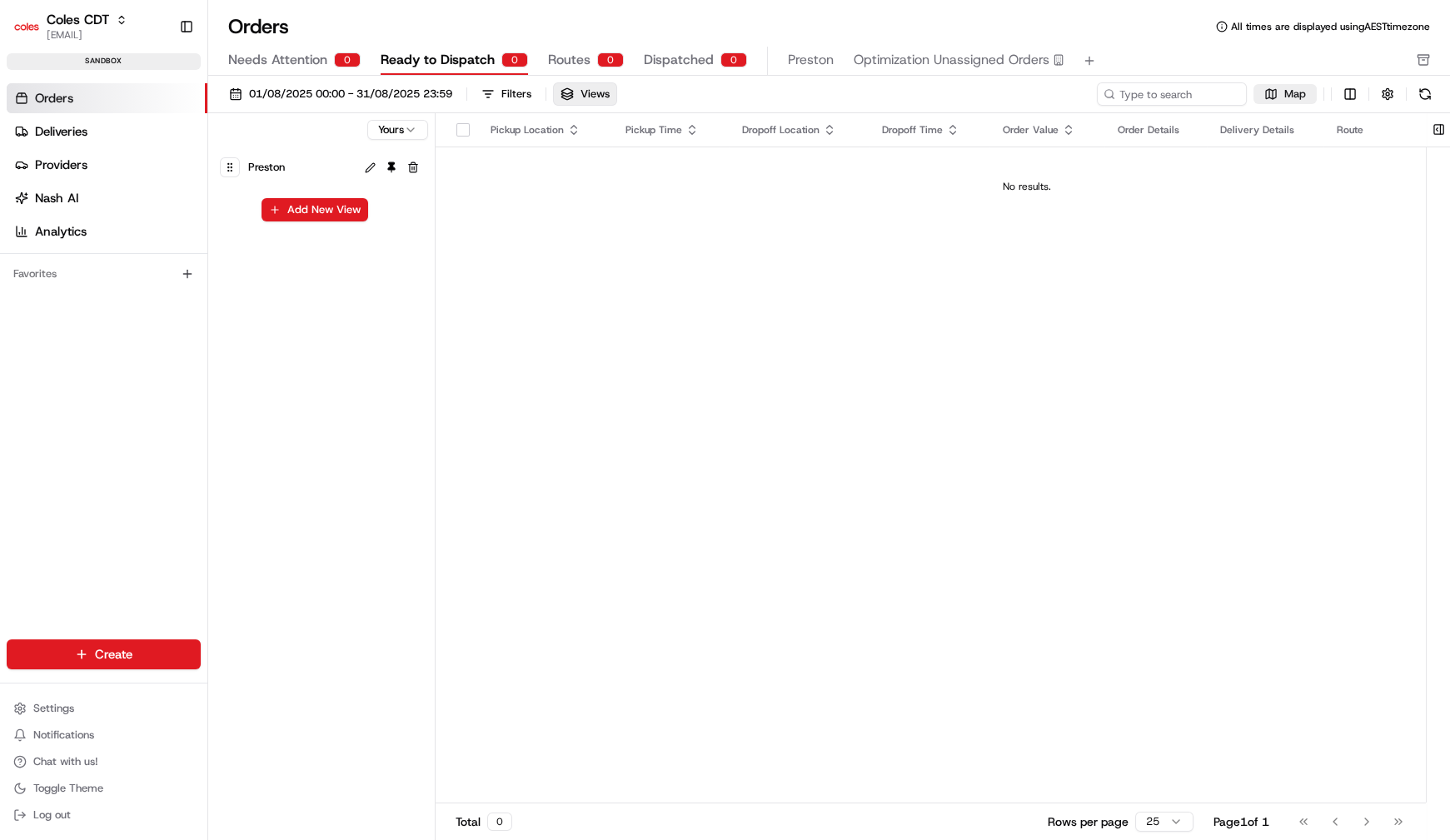 click on "Map" at bounding box center (1295, 94) 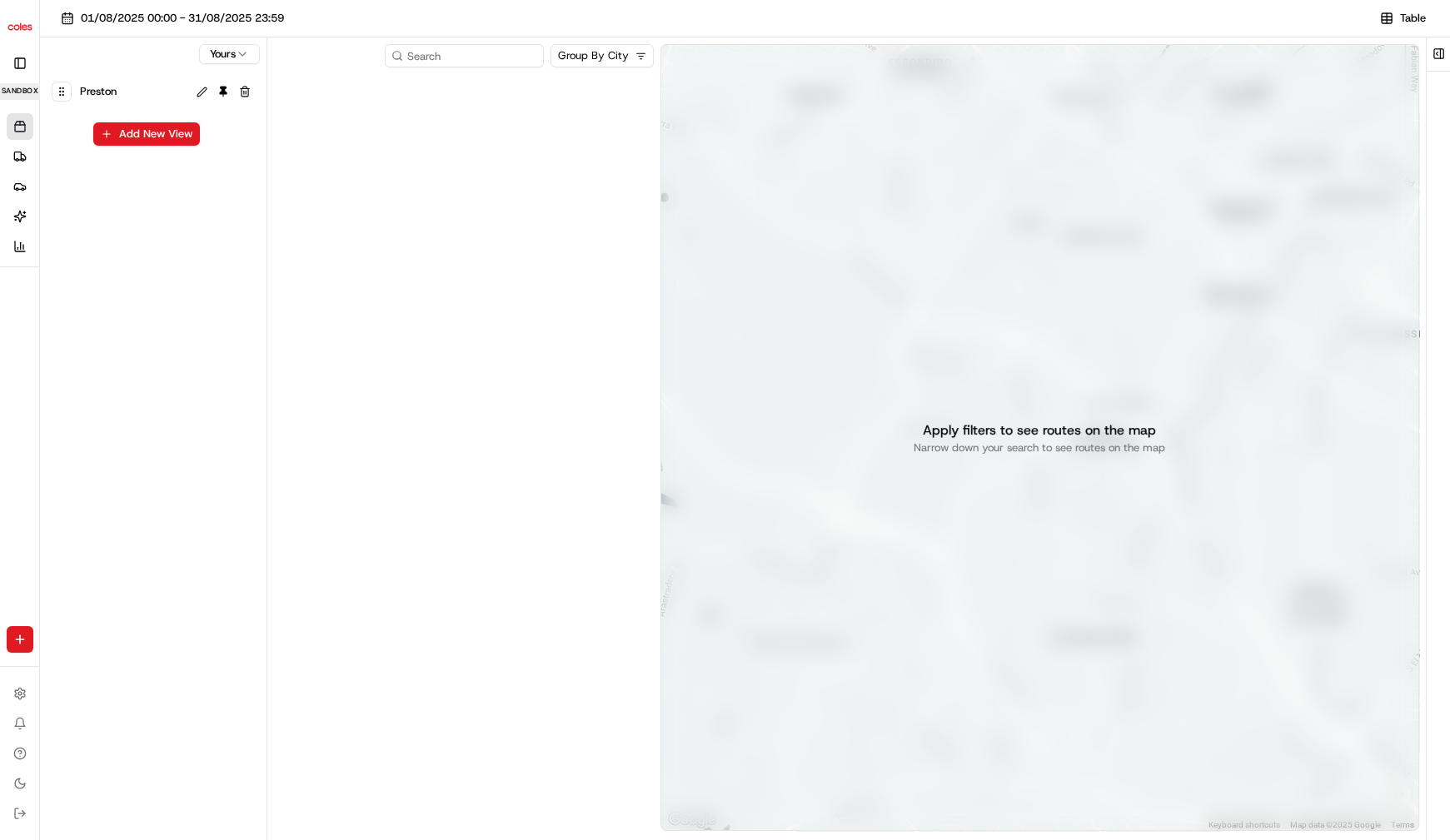 click at bounding box center (464, 454) 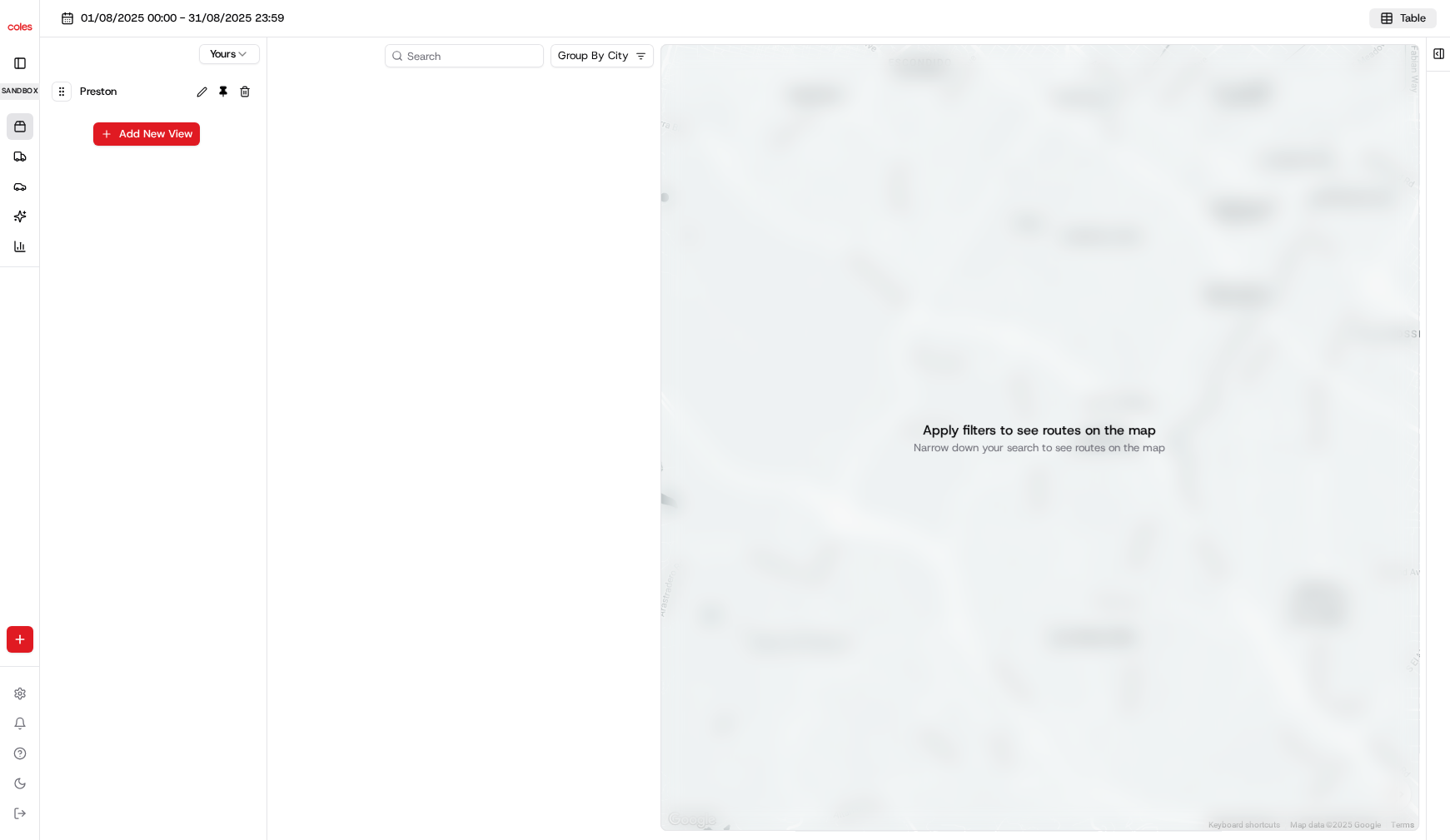 click on "Table" at bounding box center [1413, 18] 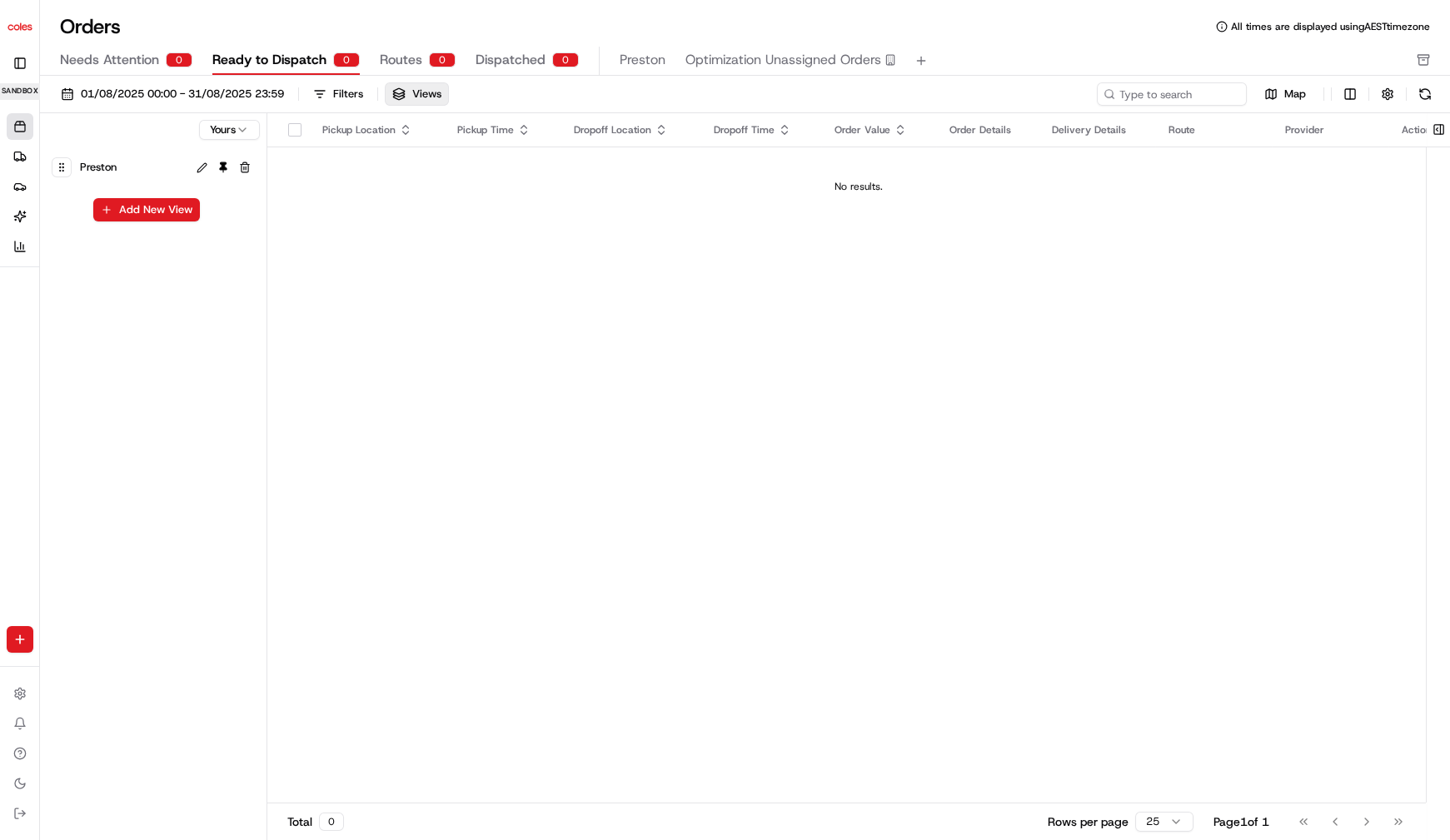 click on "Preston" at bounding box center [98, 167] 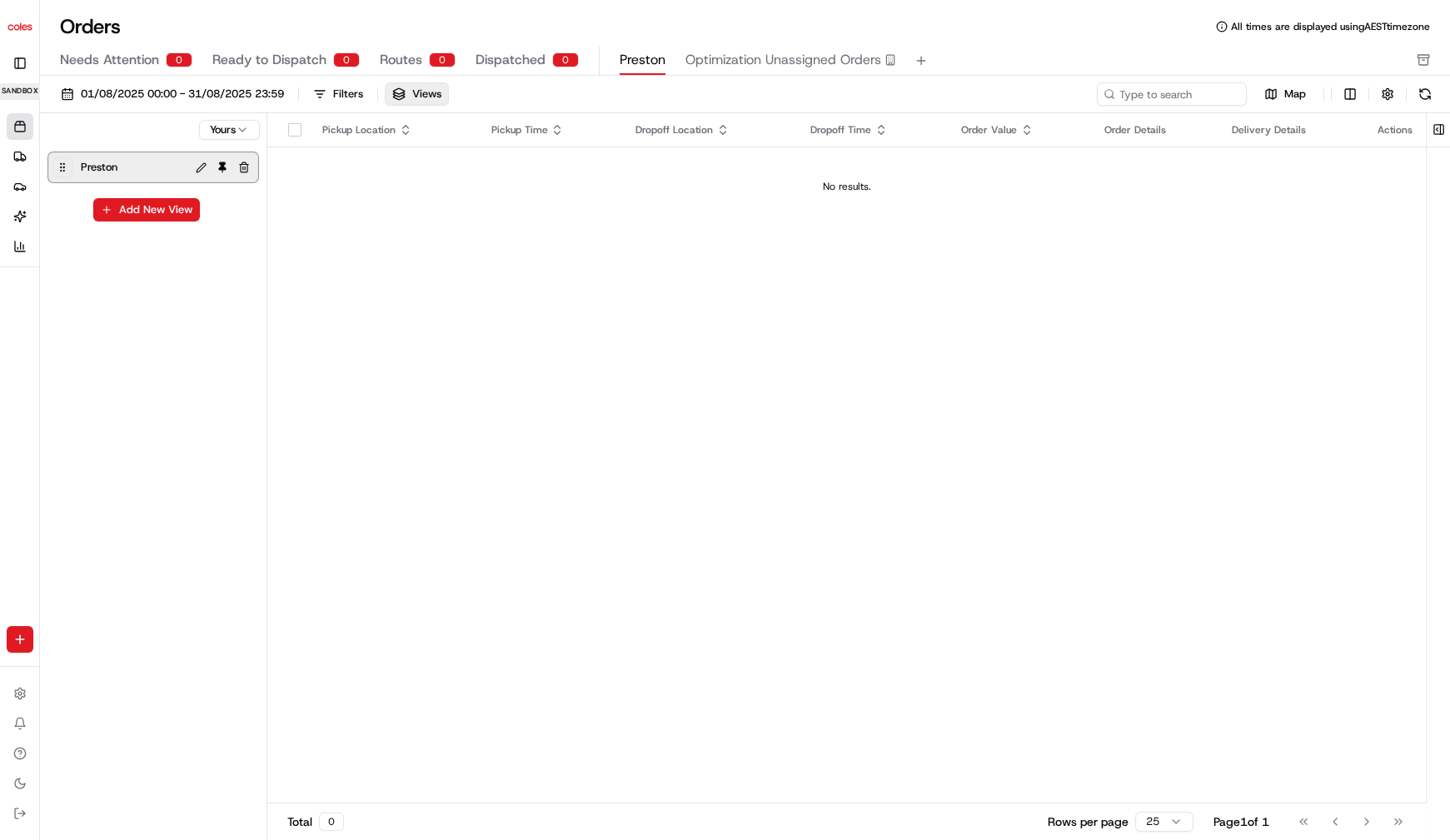 click at bounding box center (201, 167) 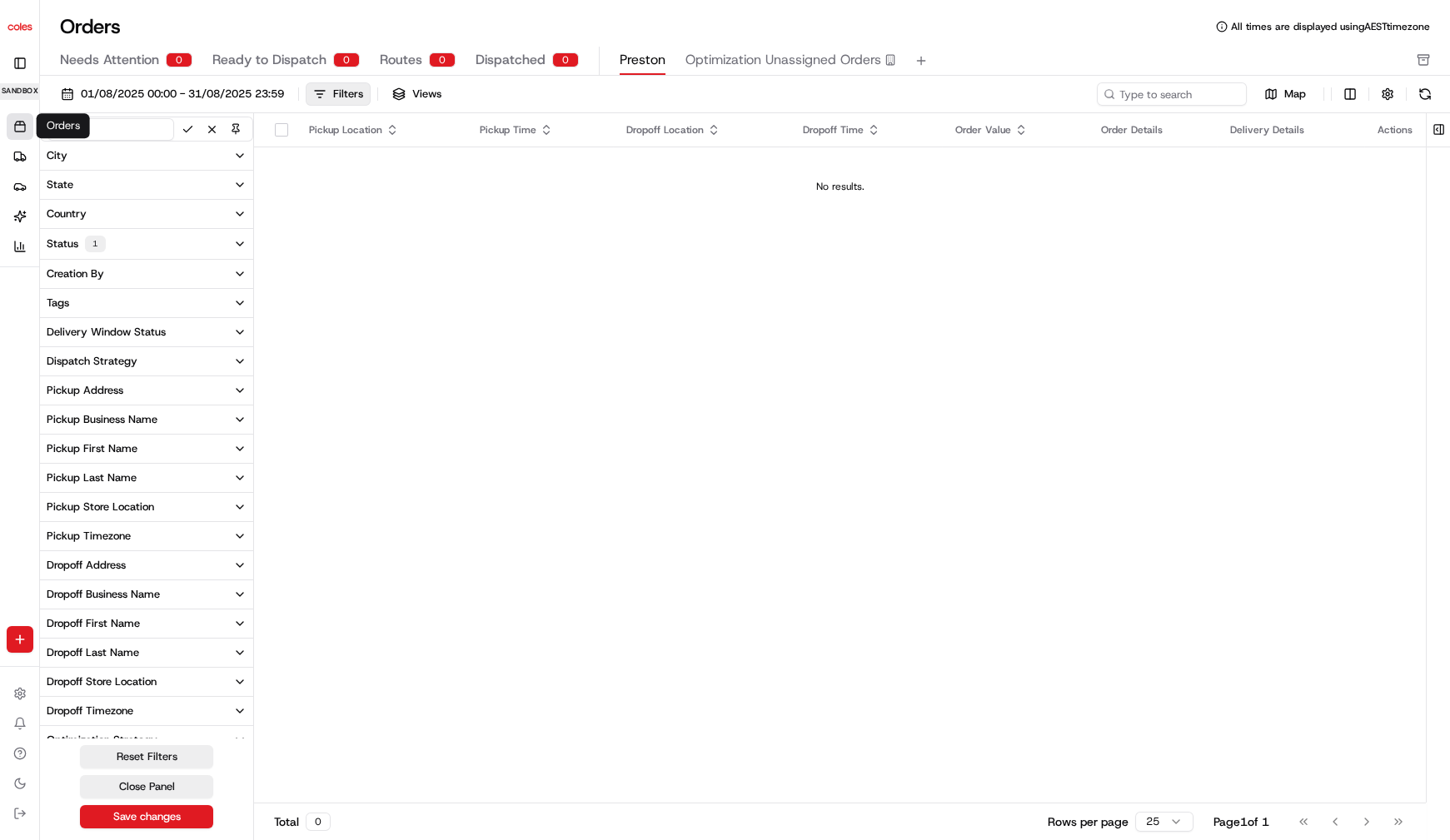 drag, startPoint x: 122, startPoint y: 128, endPoint x: 2, endPoint y: 119, distance: 120.33703 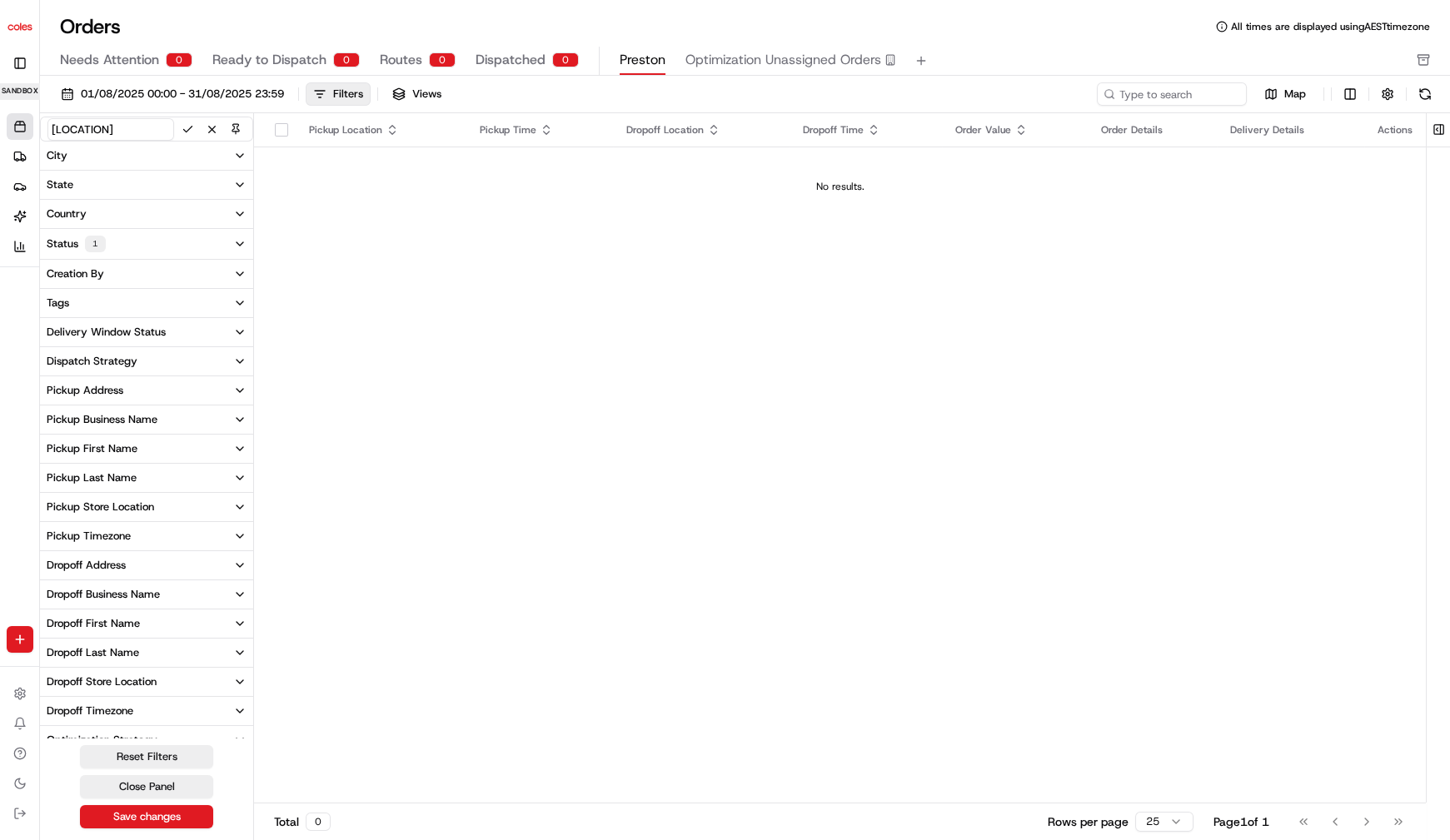 type on "[LOCATION]" 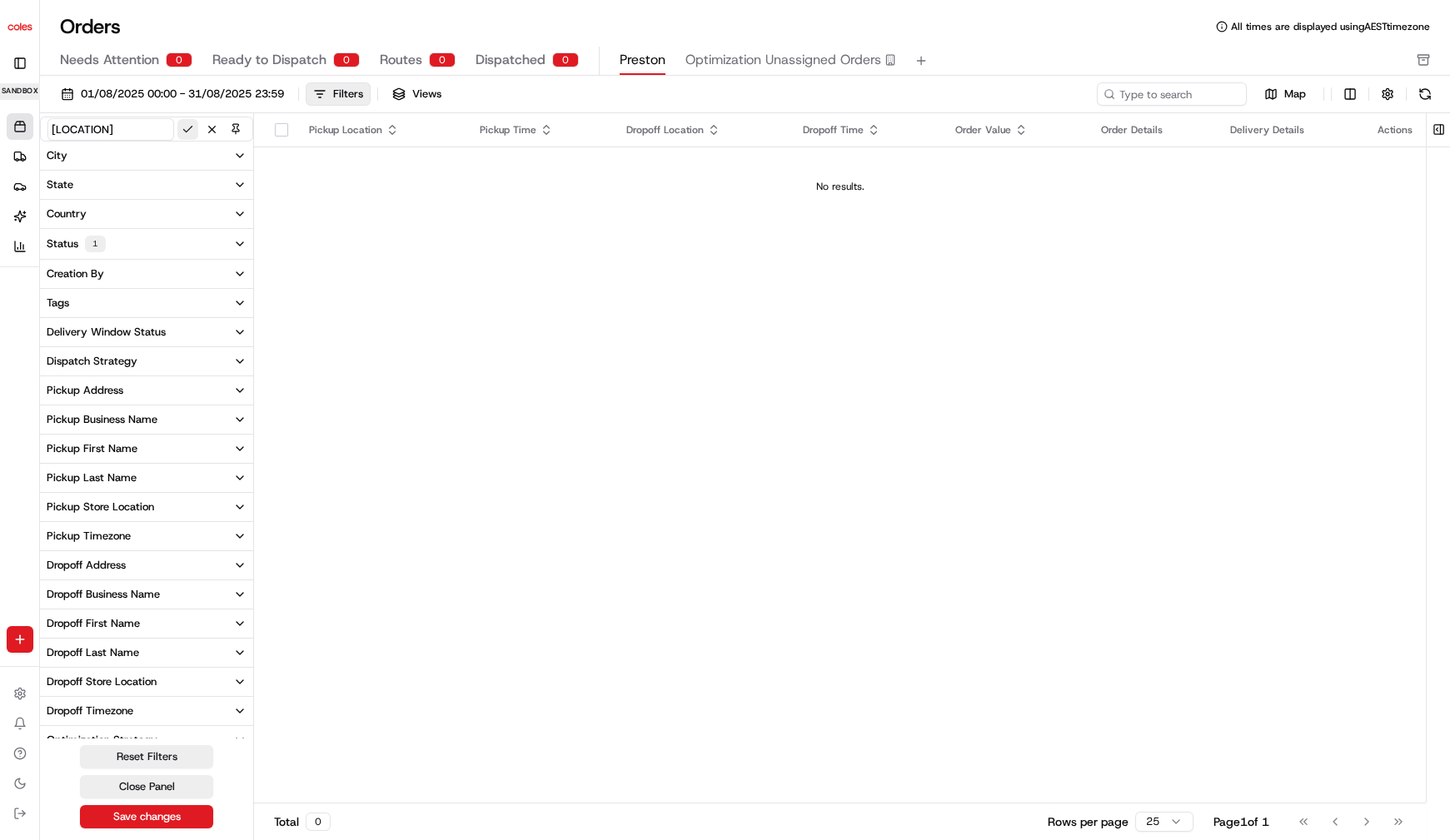click at bounding box center (187, 129) 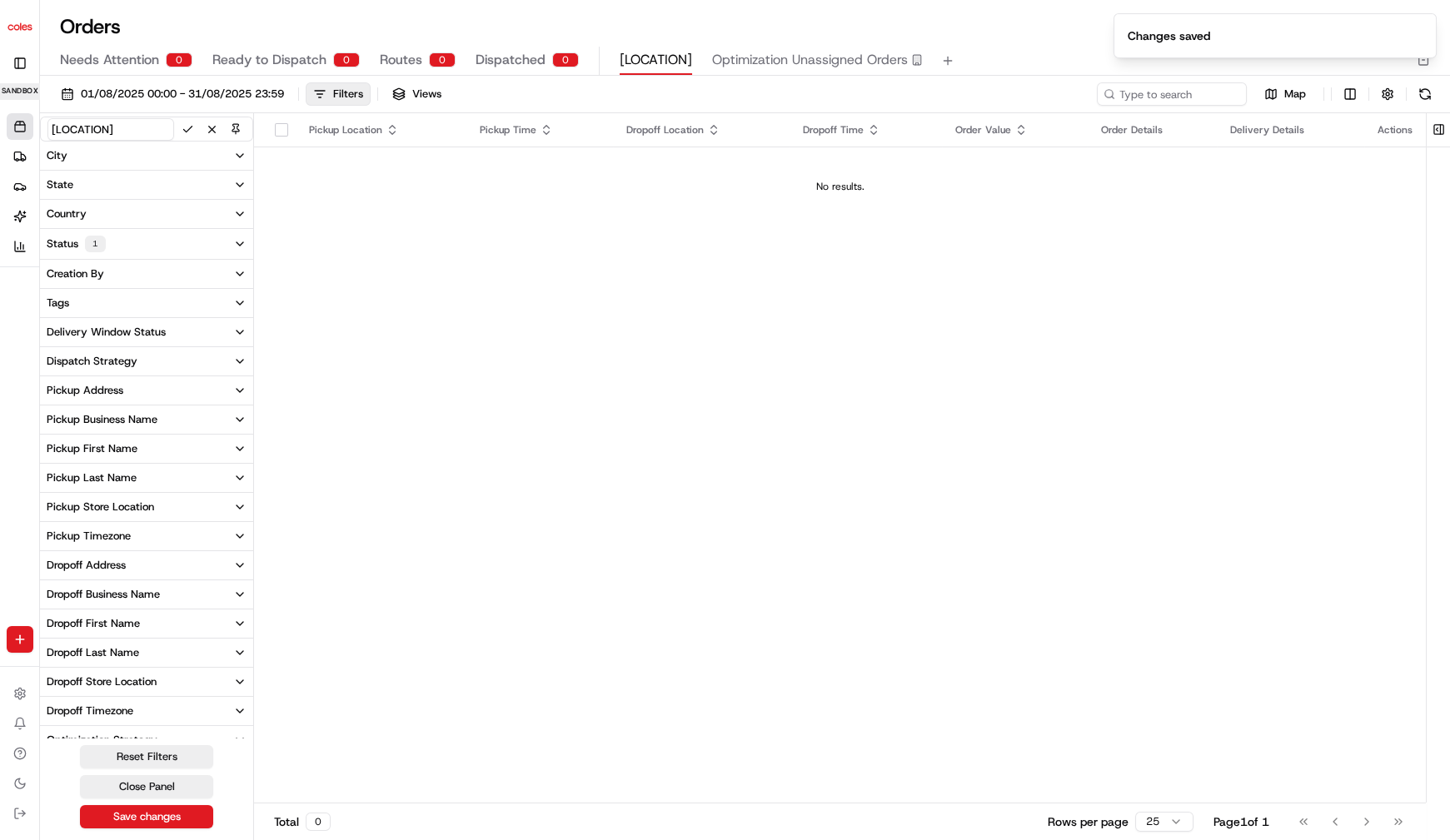 click on "Save changes" at bounding box center (147, 817) 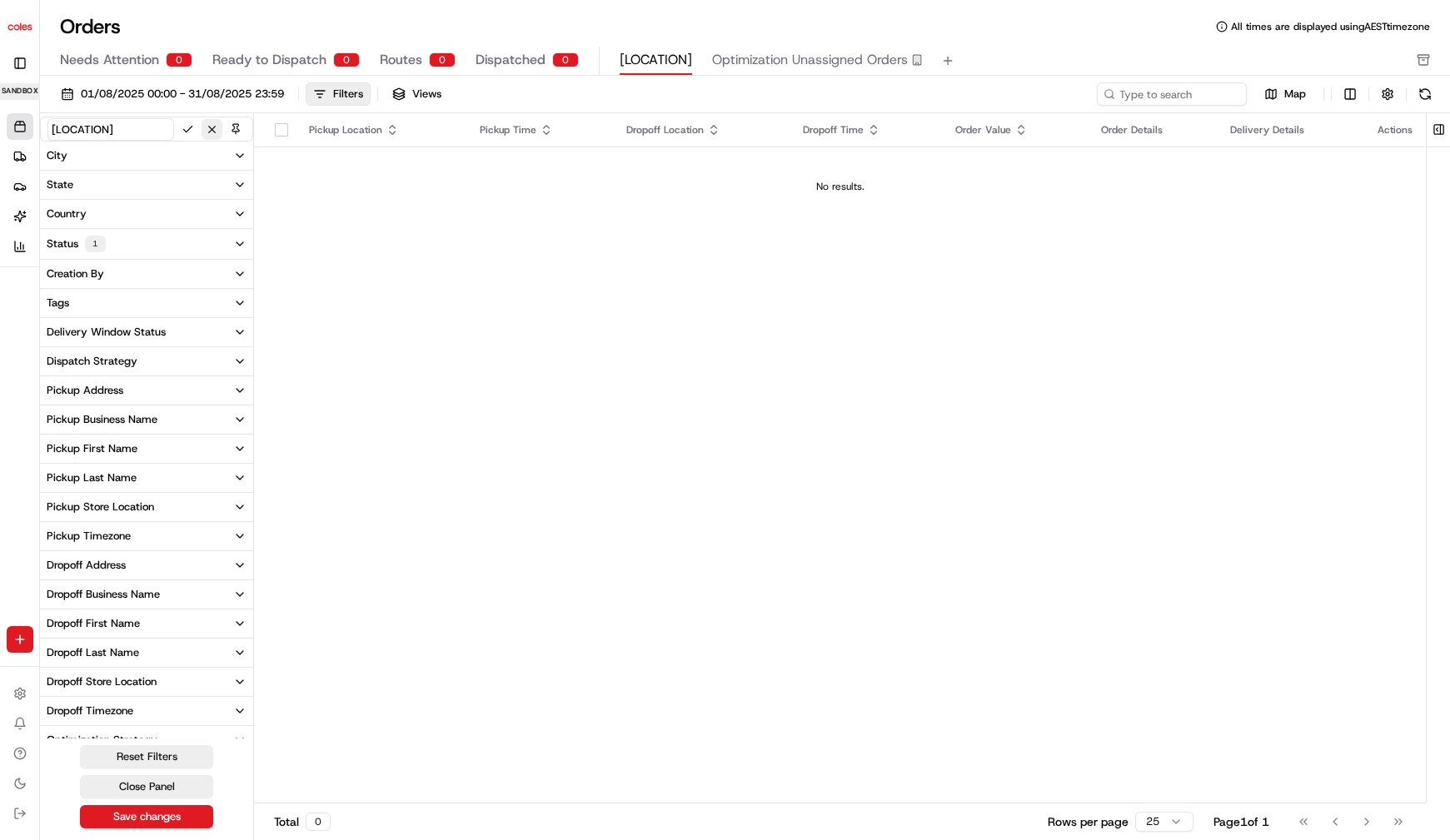 click at bounding box center (212, 129) 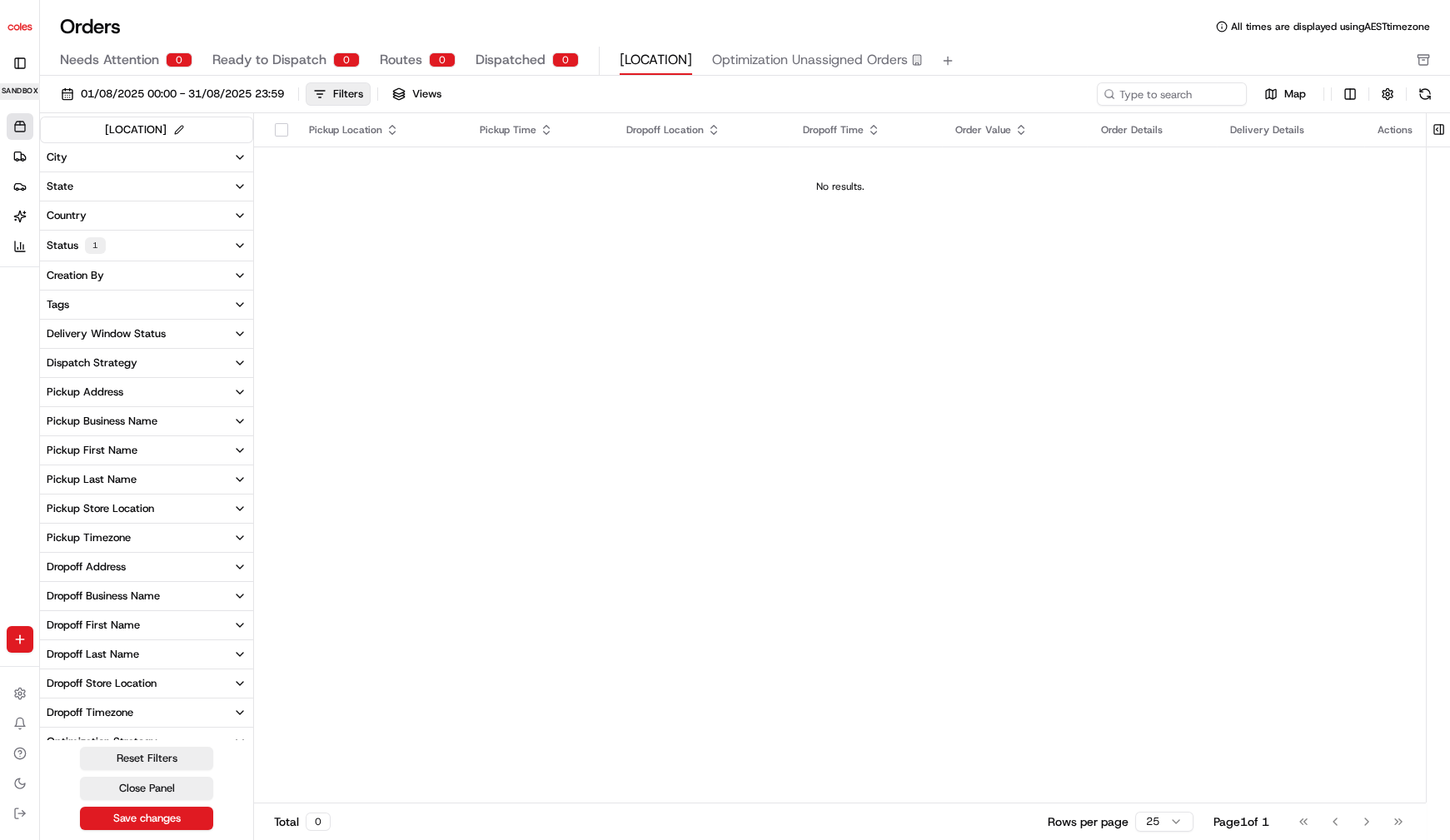 click on "Pickup Location Pickup Time Dropoff Location Dropoff Time Order Value Order Details Delivery Details Actions No results." at bounding box center (840, 458) 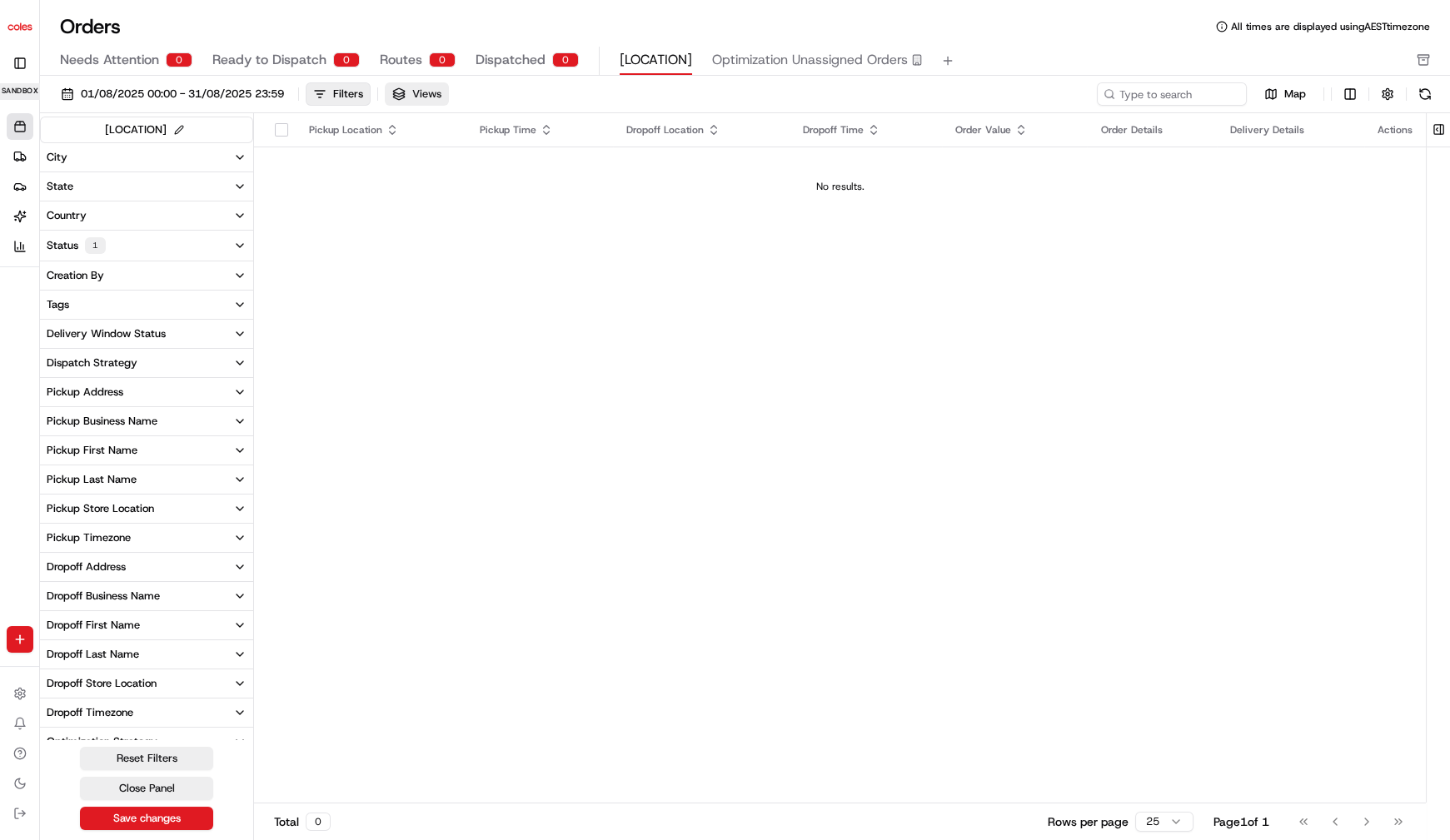 click on "Views" at bounding box center (426, 94) 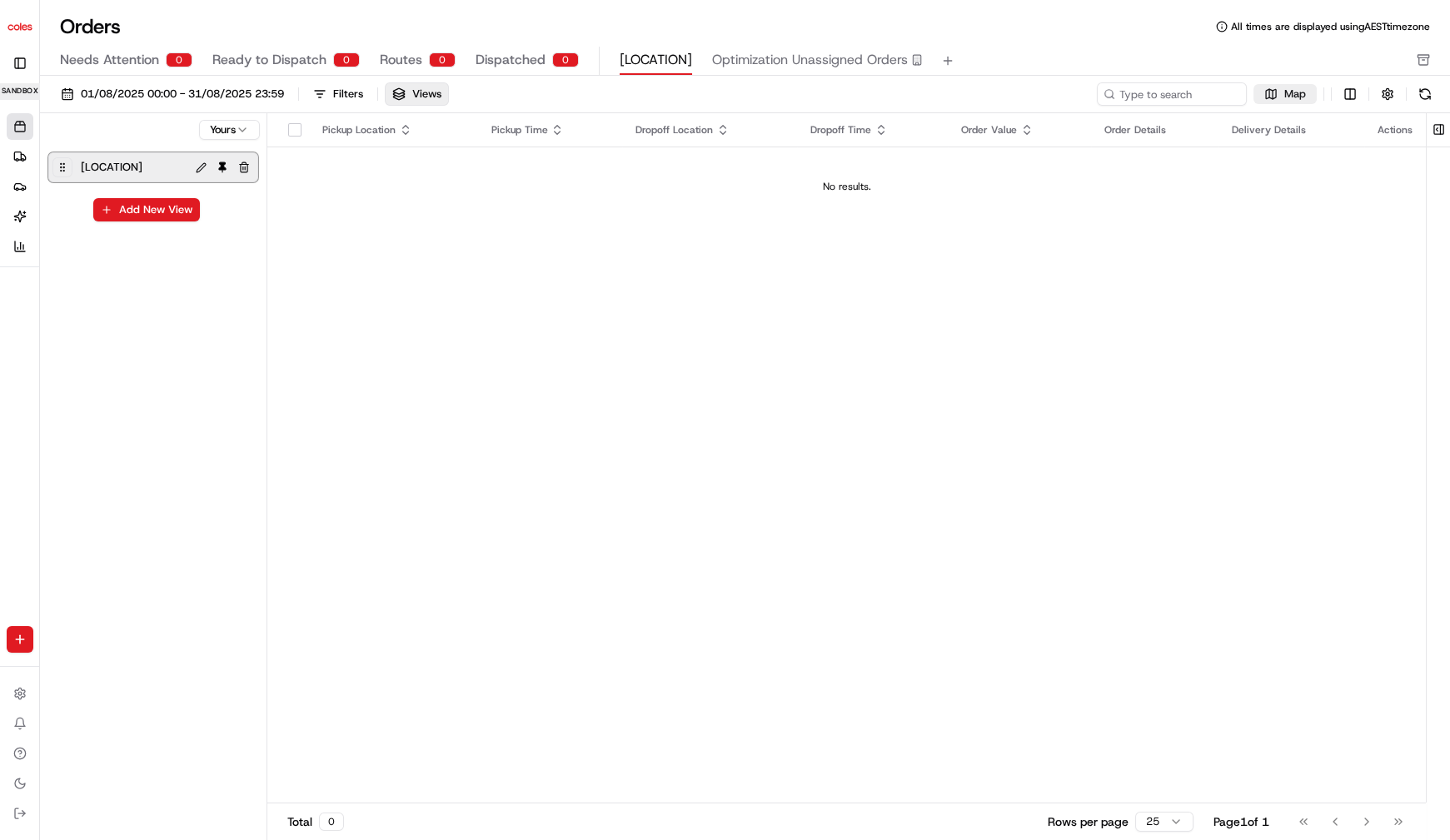 click on "Map" at bounding box center [1285, 94] 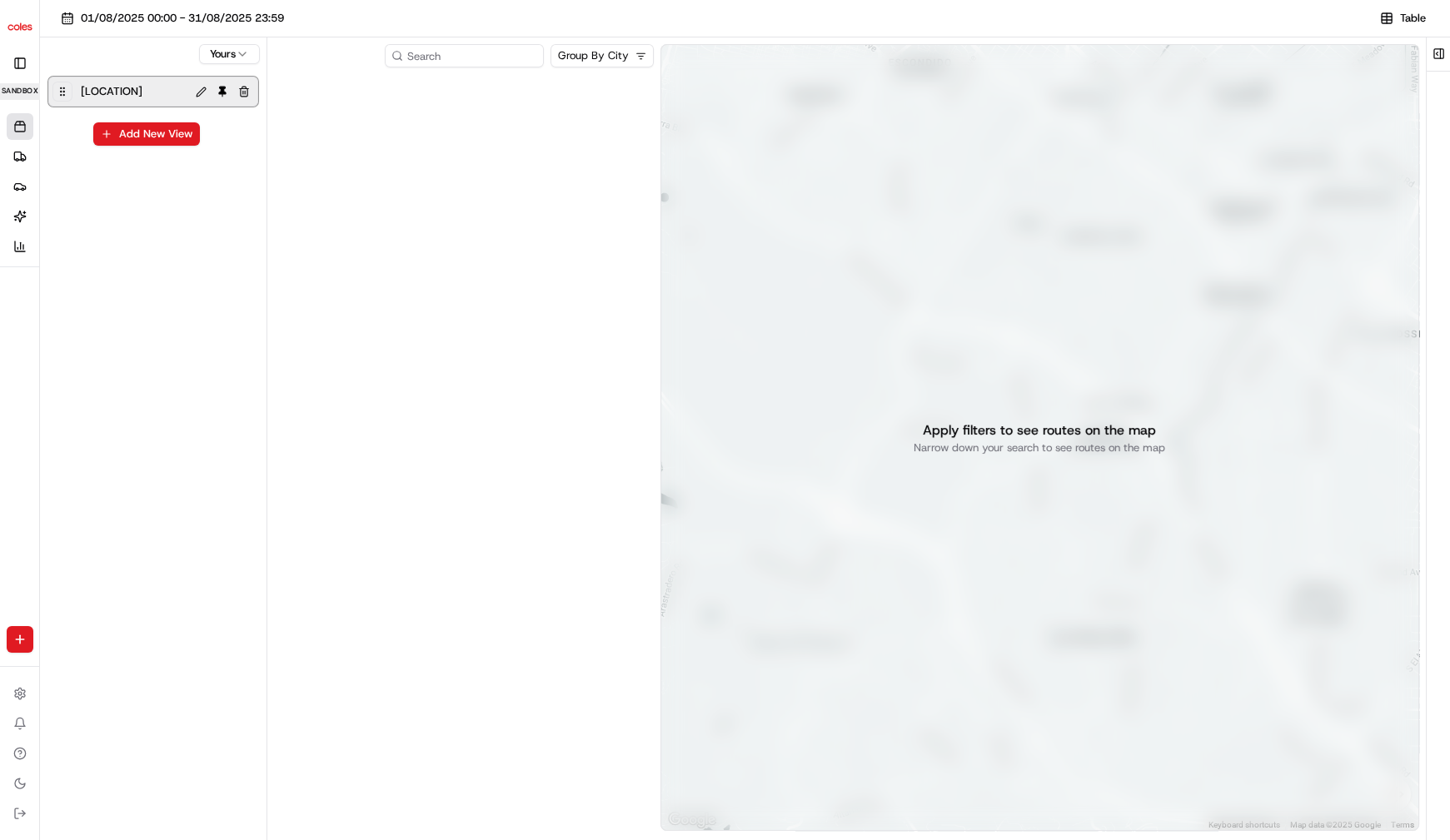 click on "[LOCATION]" at bounding box center (112, 92) 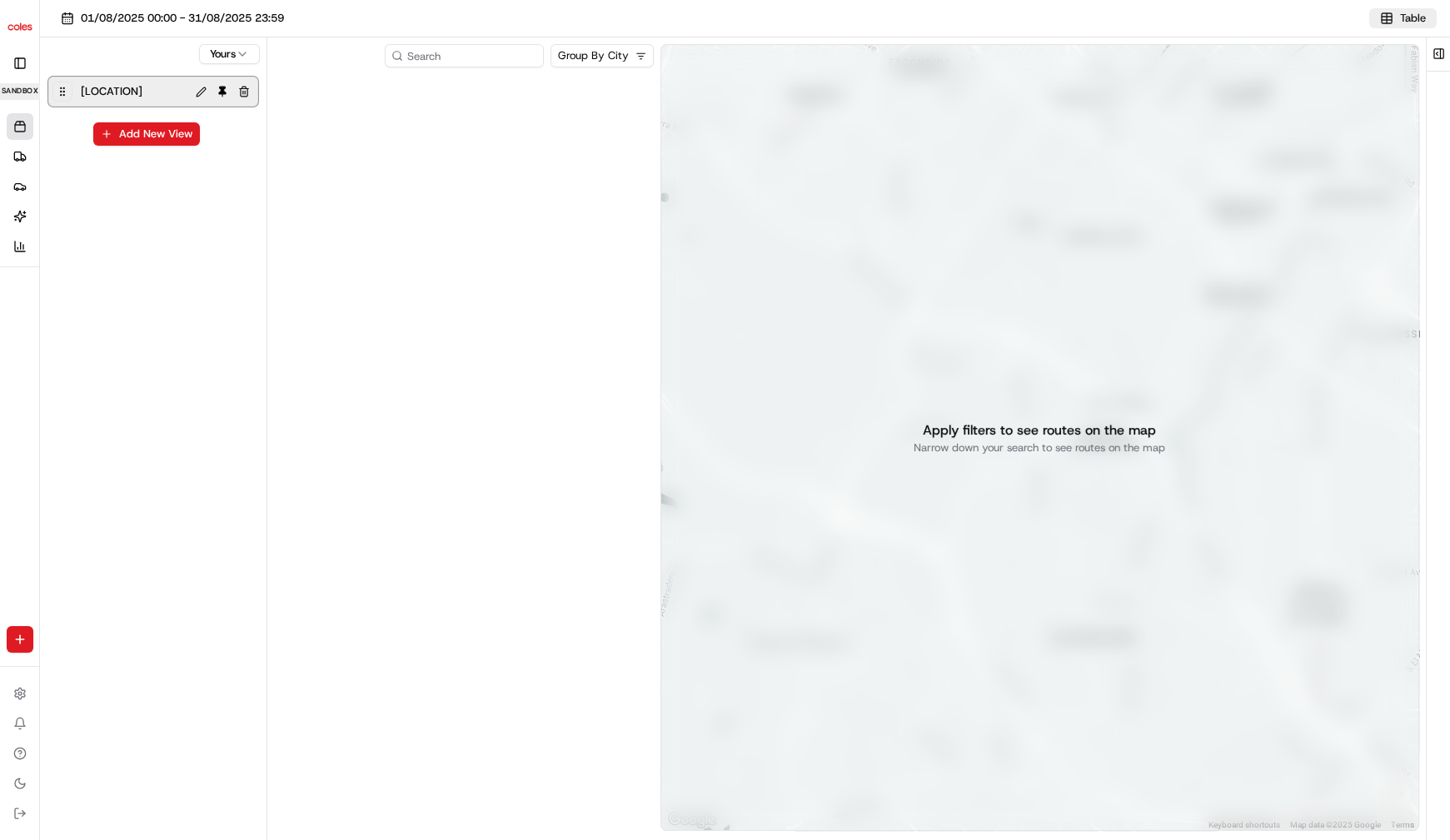 click on "Table" at bounding box center (1403, 18) 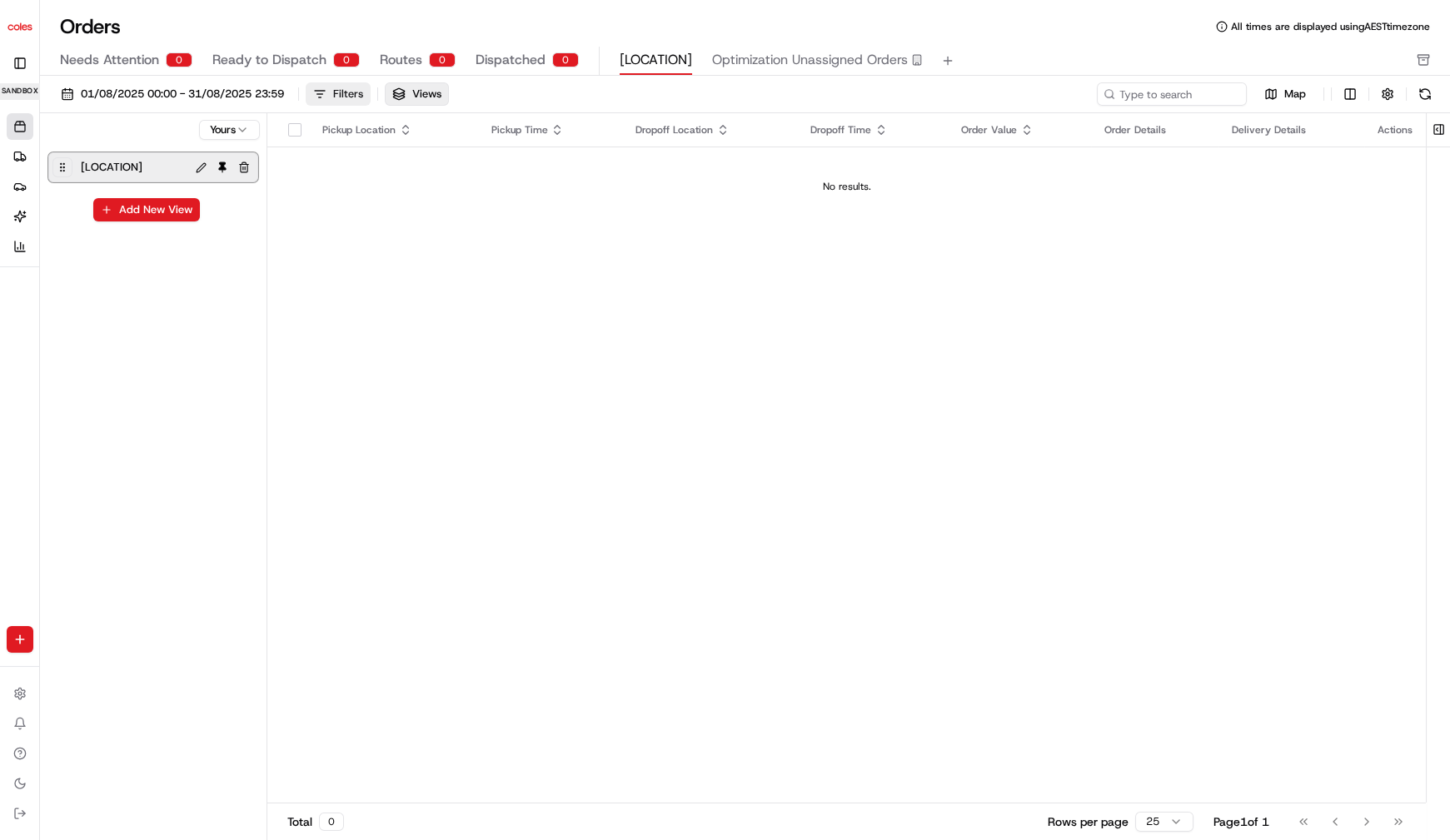 click on "Filters" at bounding box center [348, 94] 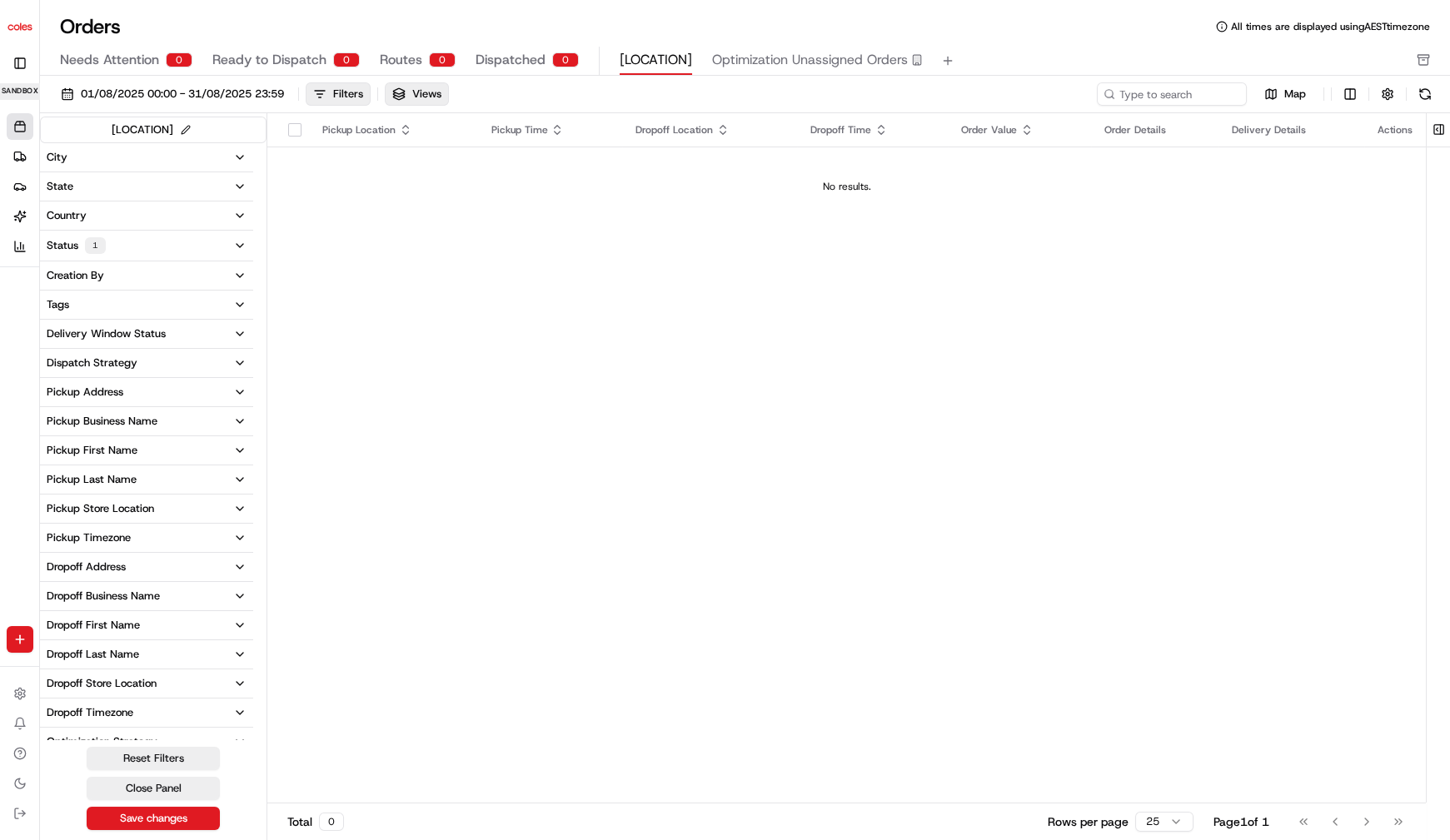 click on "Dispatch Strategy" at bounding box center [147, 363] 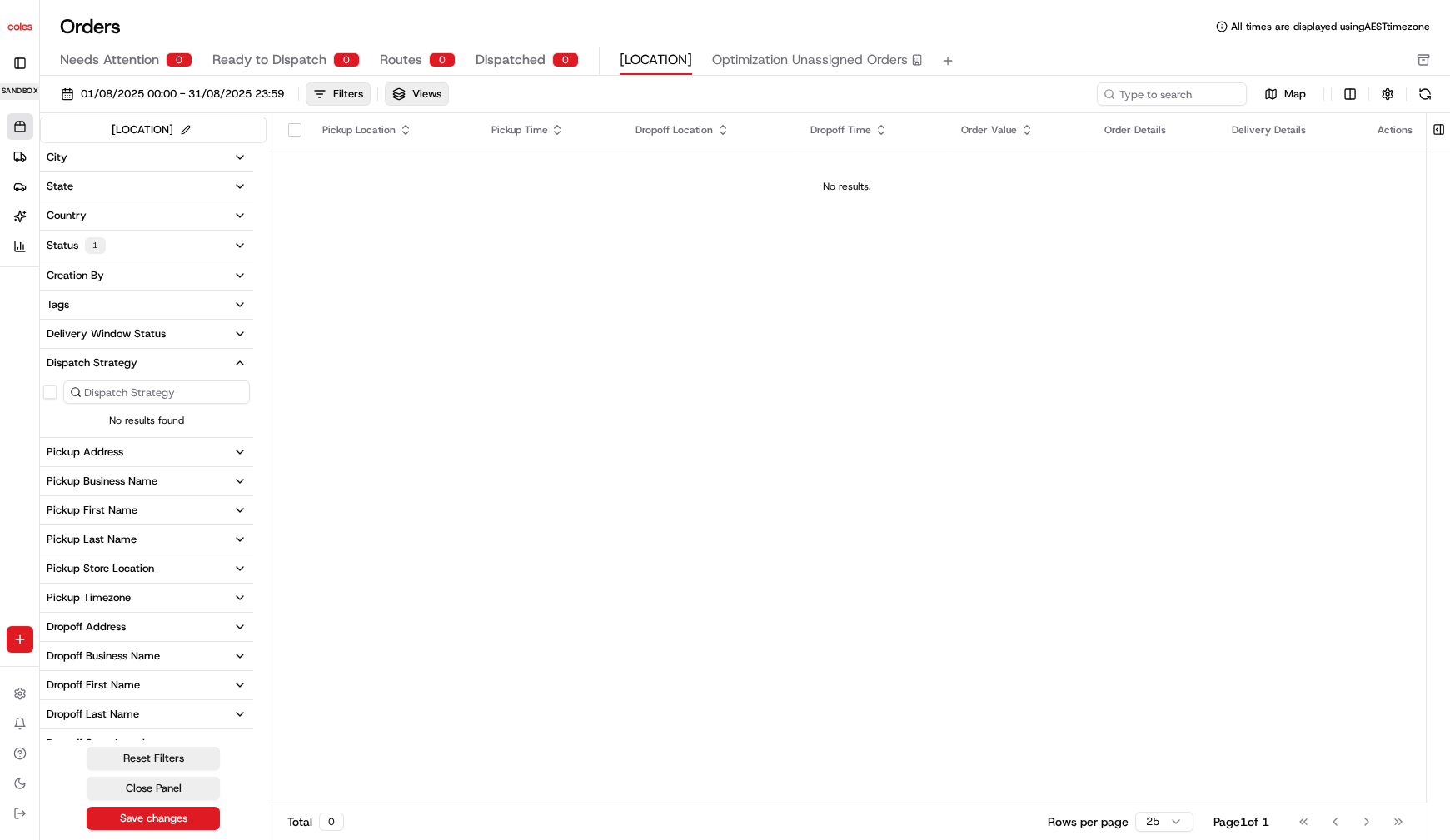 click at bounding box center (157, 392) 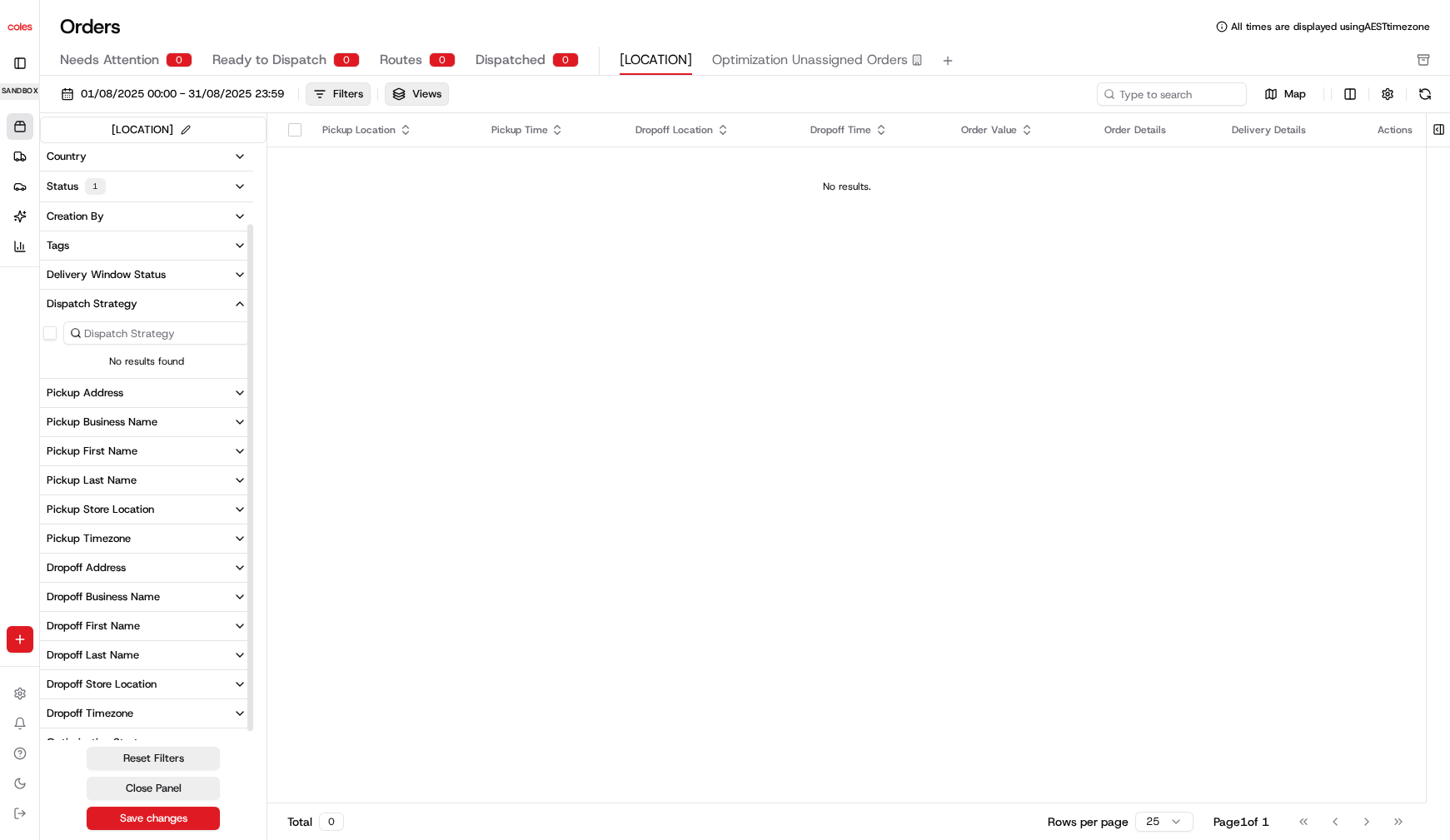 scroll, scrollTop: 105, scrollLeft: 0, axis: vertical 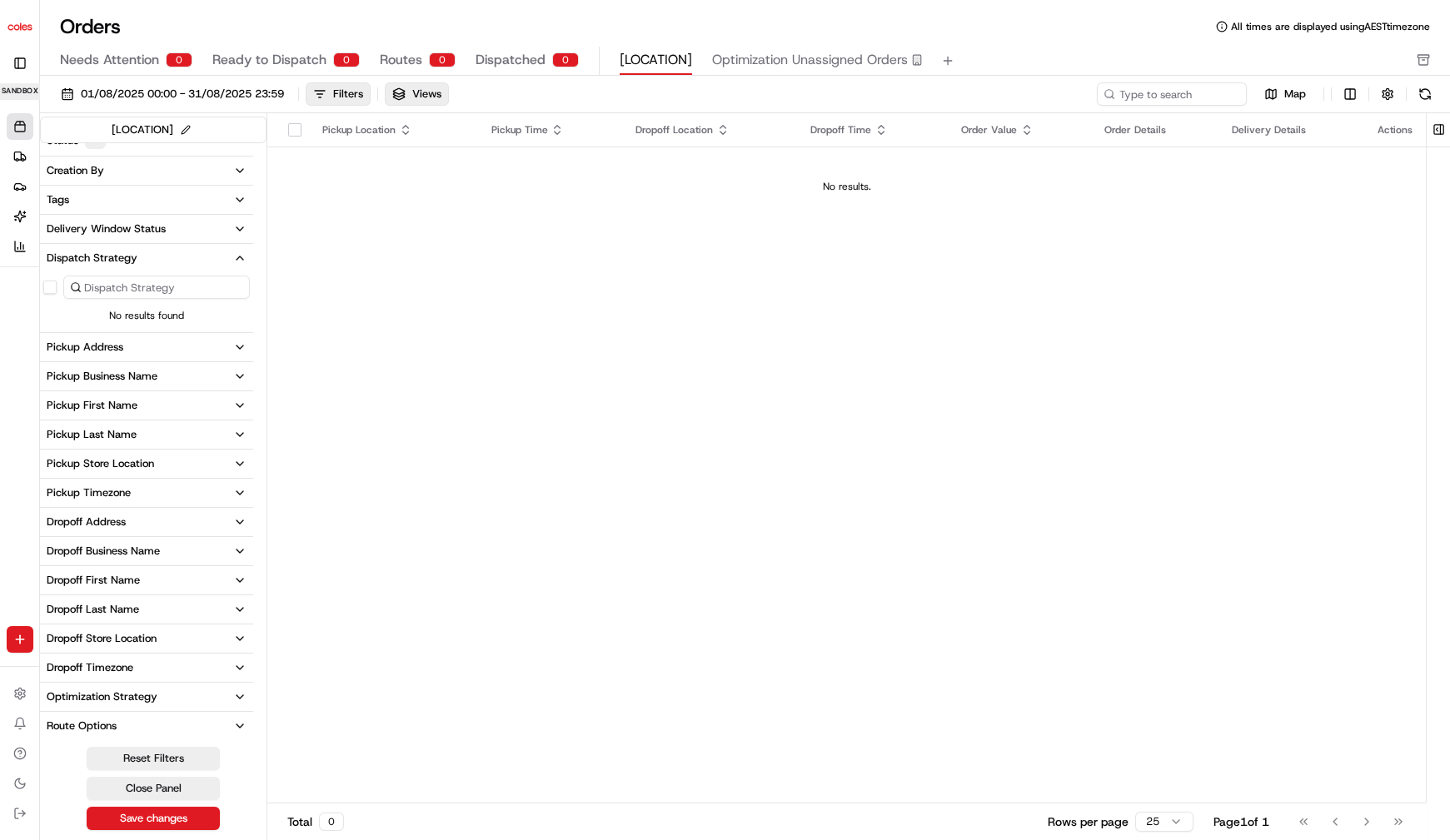 click on "Route Options" at bounding box center (147, 726) 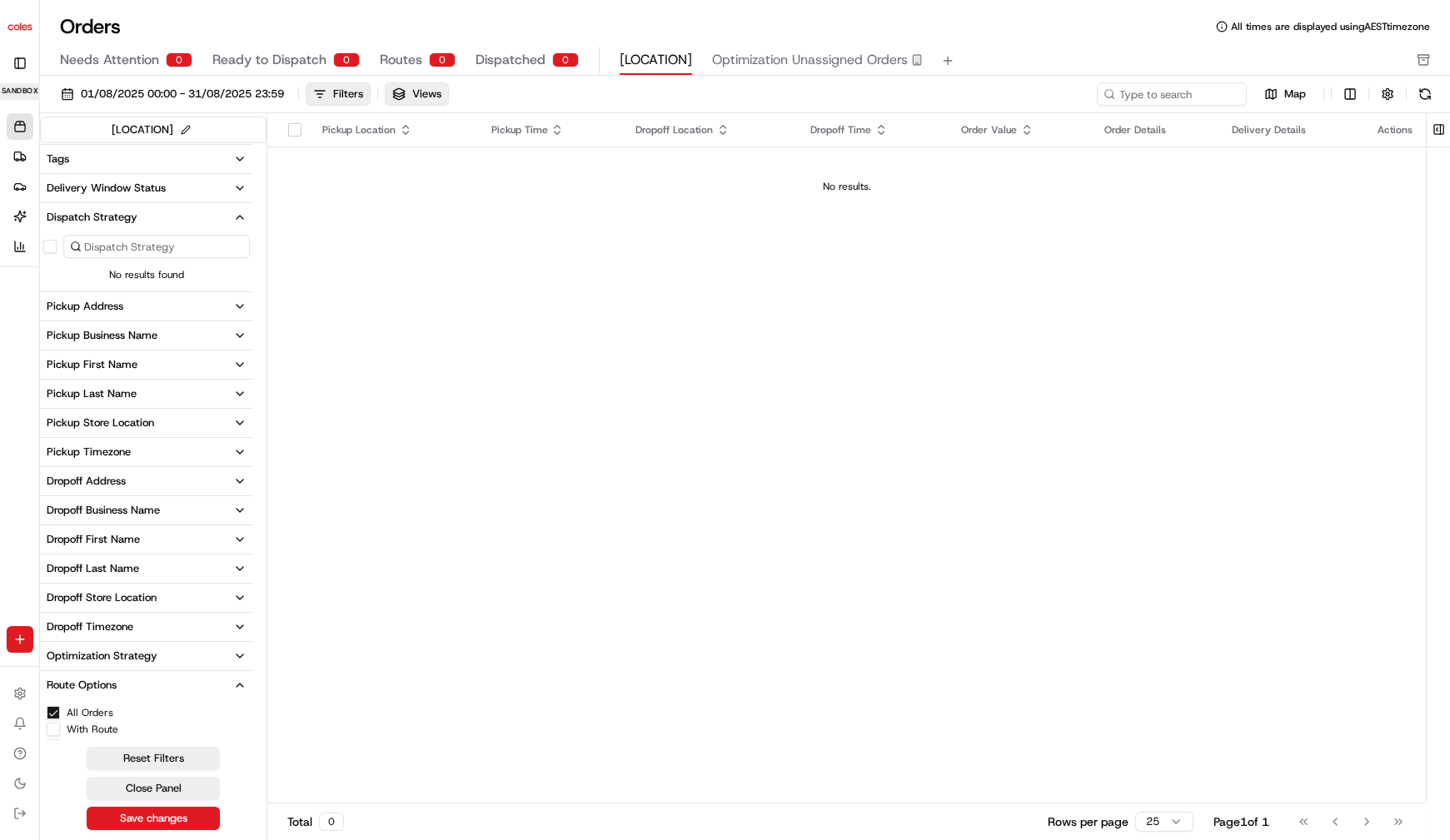 scroll, scrollTop: 165, scrollLeft: 0, axis: vertical 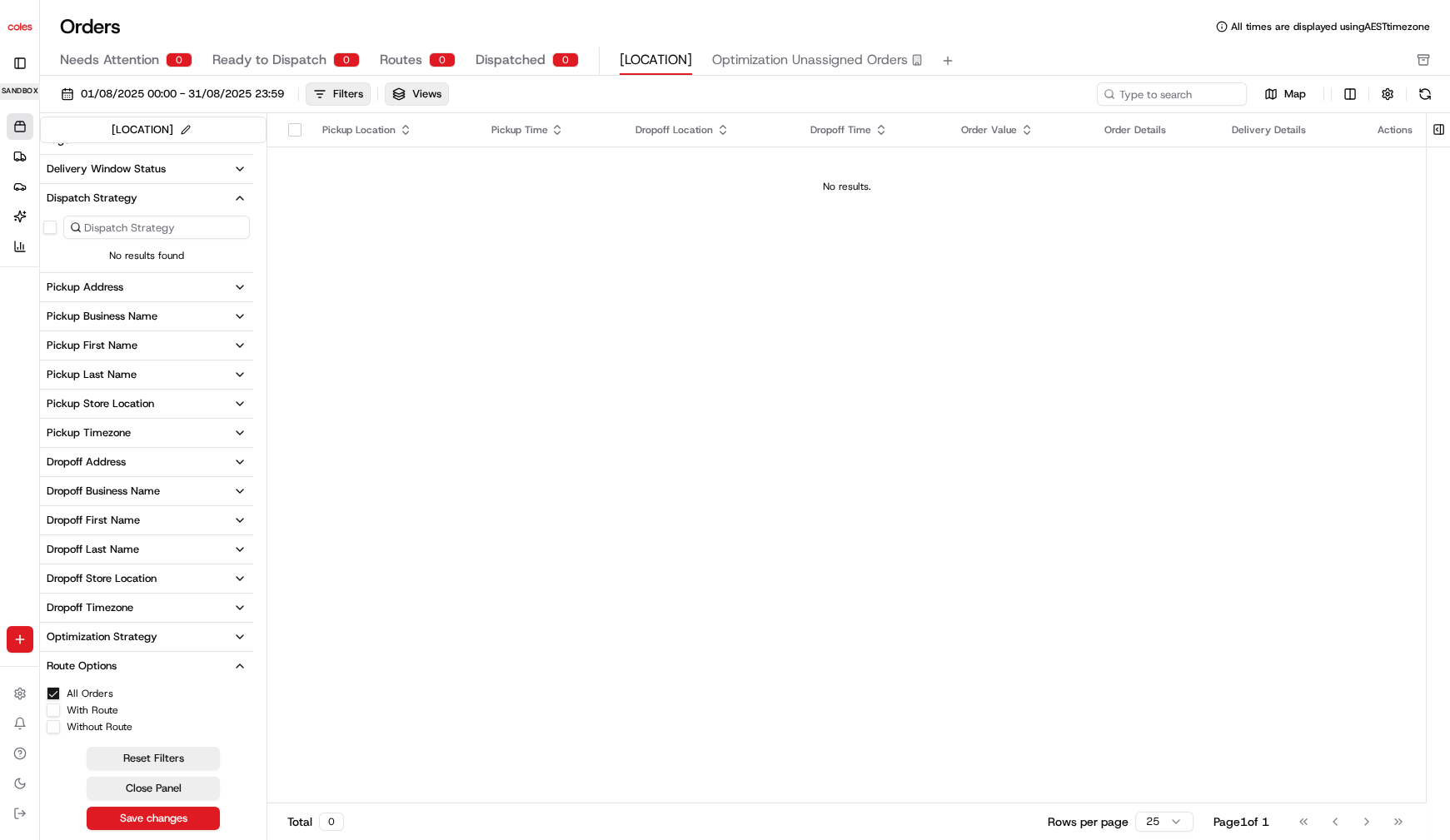 click on "With Route" at bounding box center (92, 710) 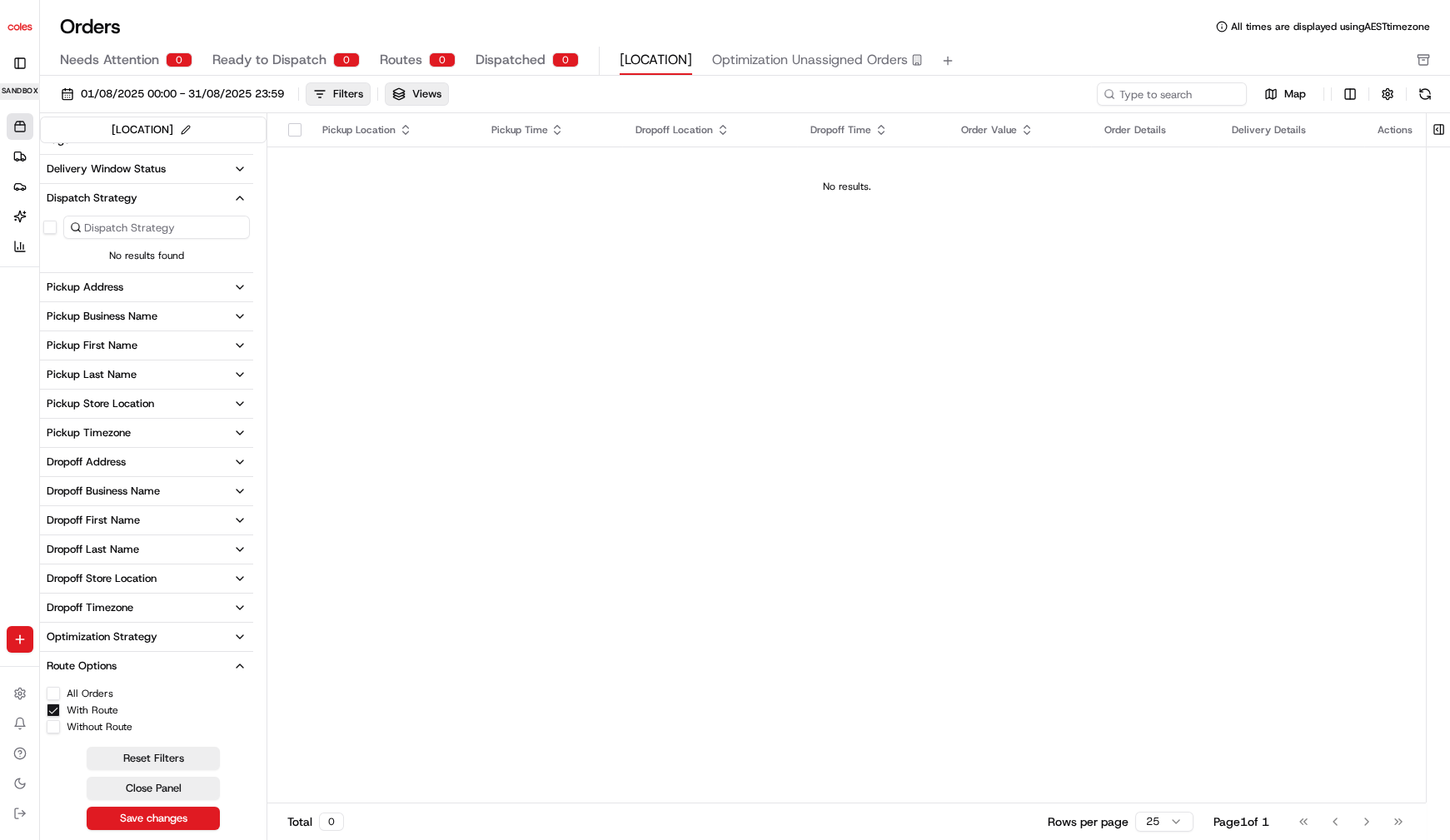 click on "All Orders" at bounding box center (90, 693) 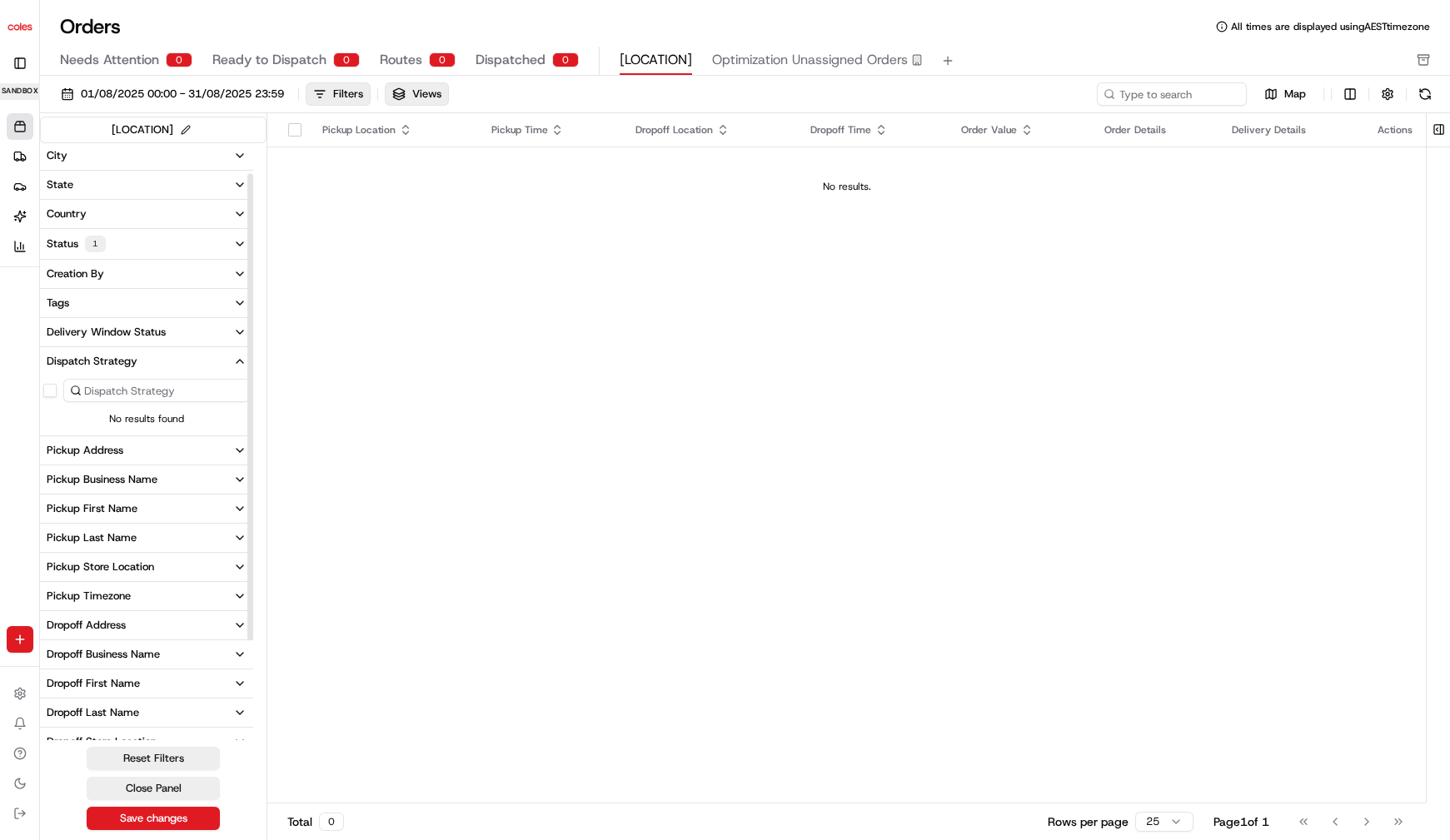 scroll, scrollTop: 0, scrollLeft: 0, axis: both 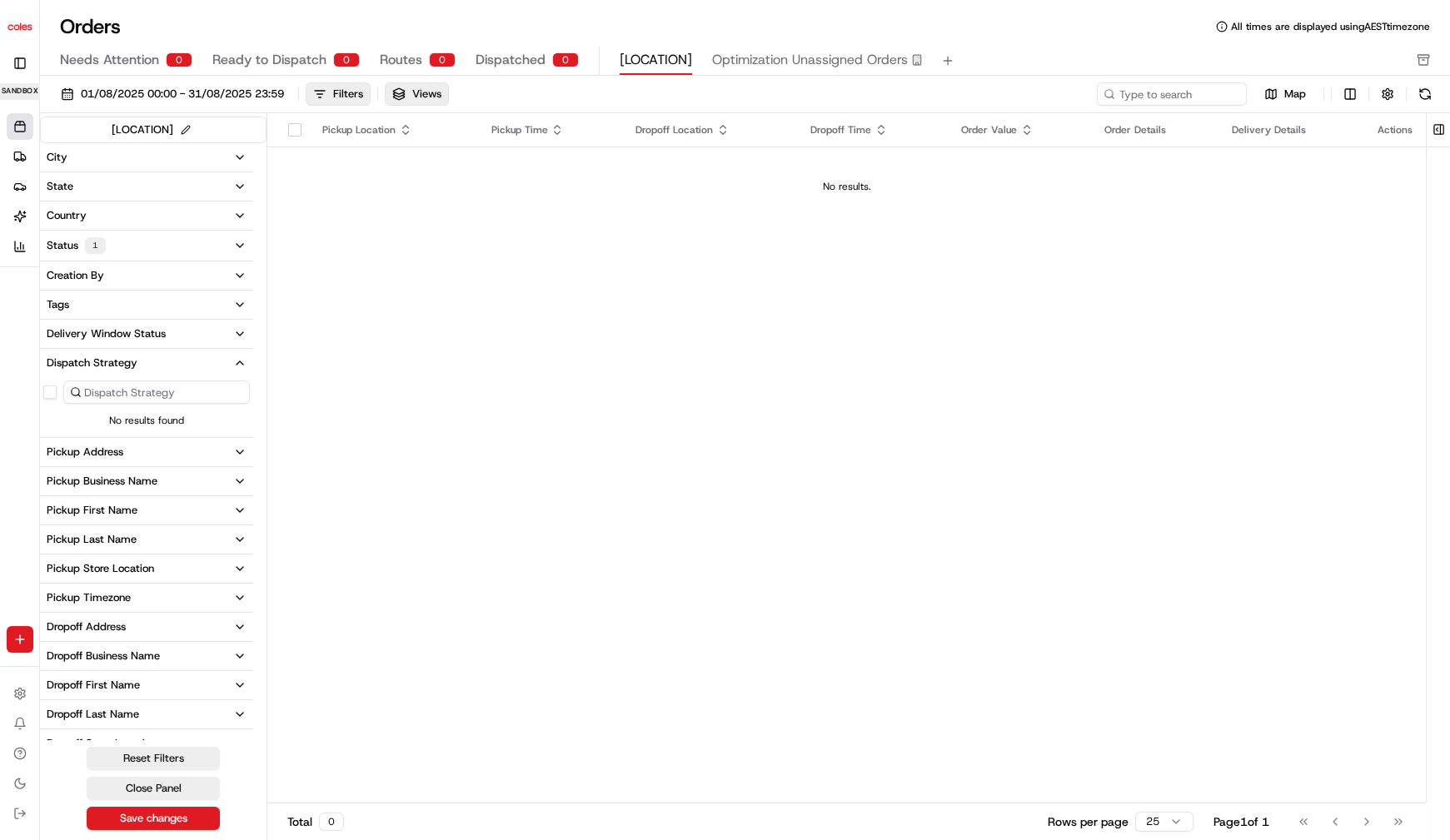 click on "City" at bounding box center [147, 157] 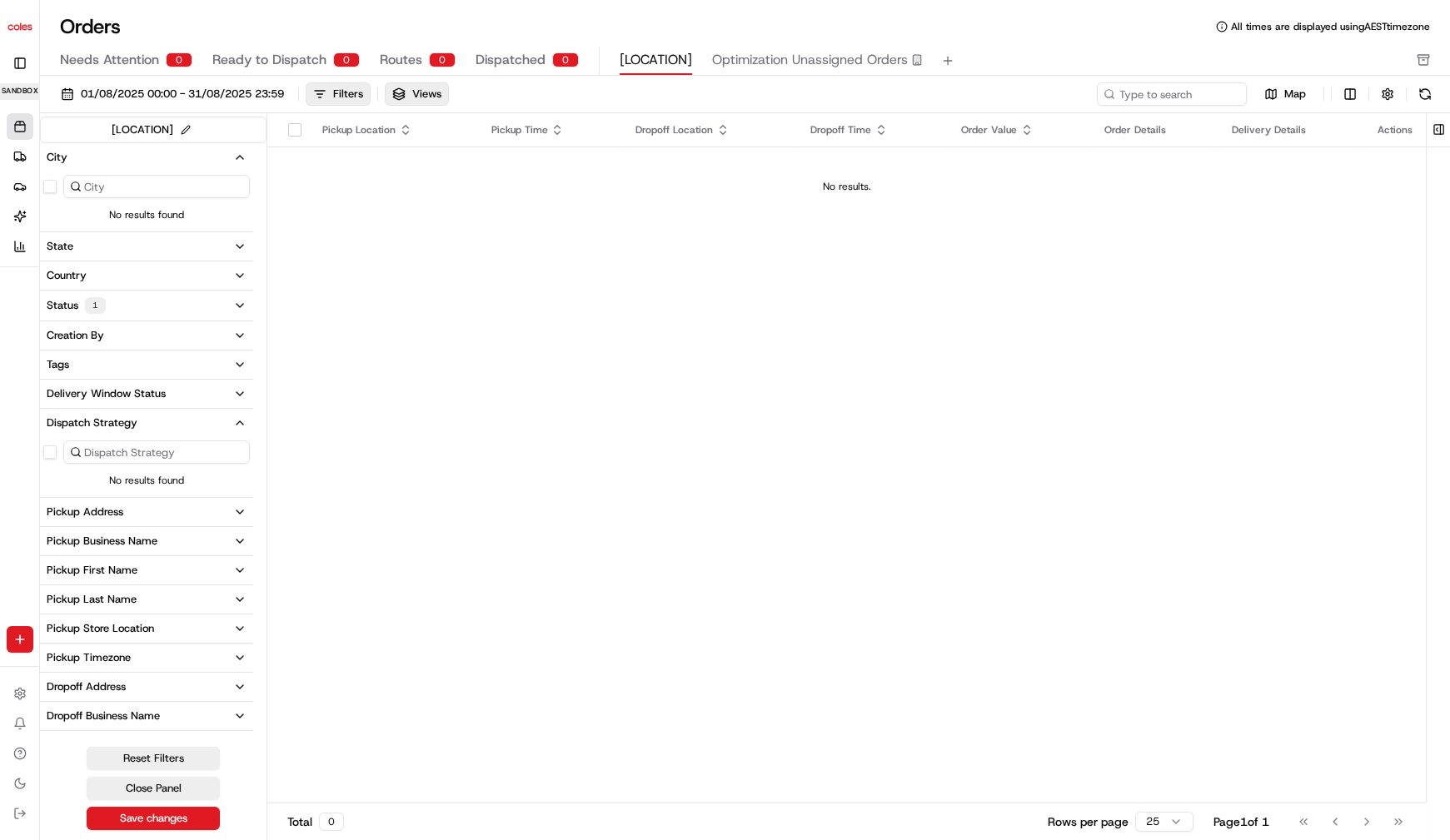 click on "City" at bounding box center (147, 157) 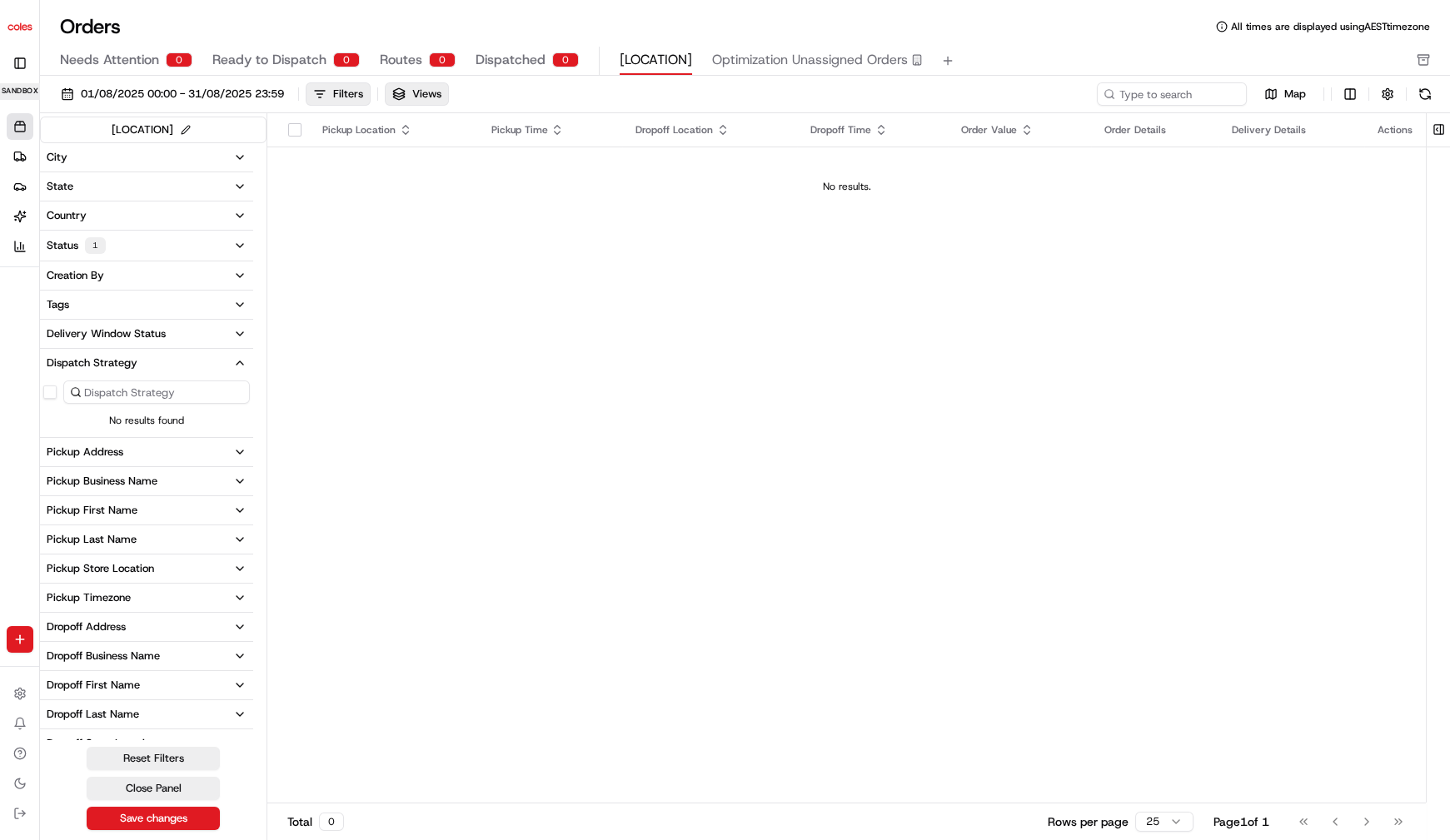 click on "No results." at bounding box center (846, 186) 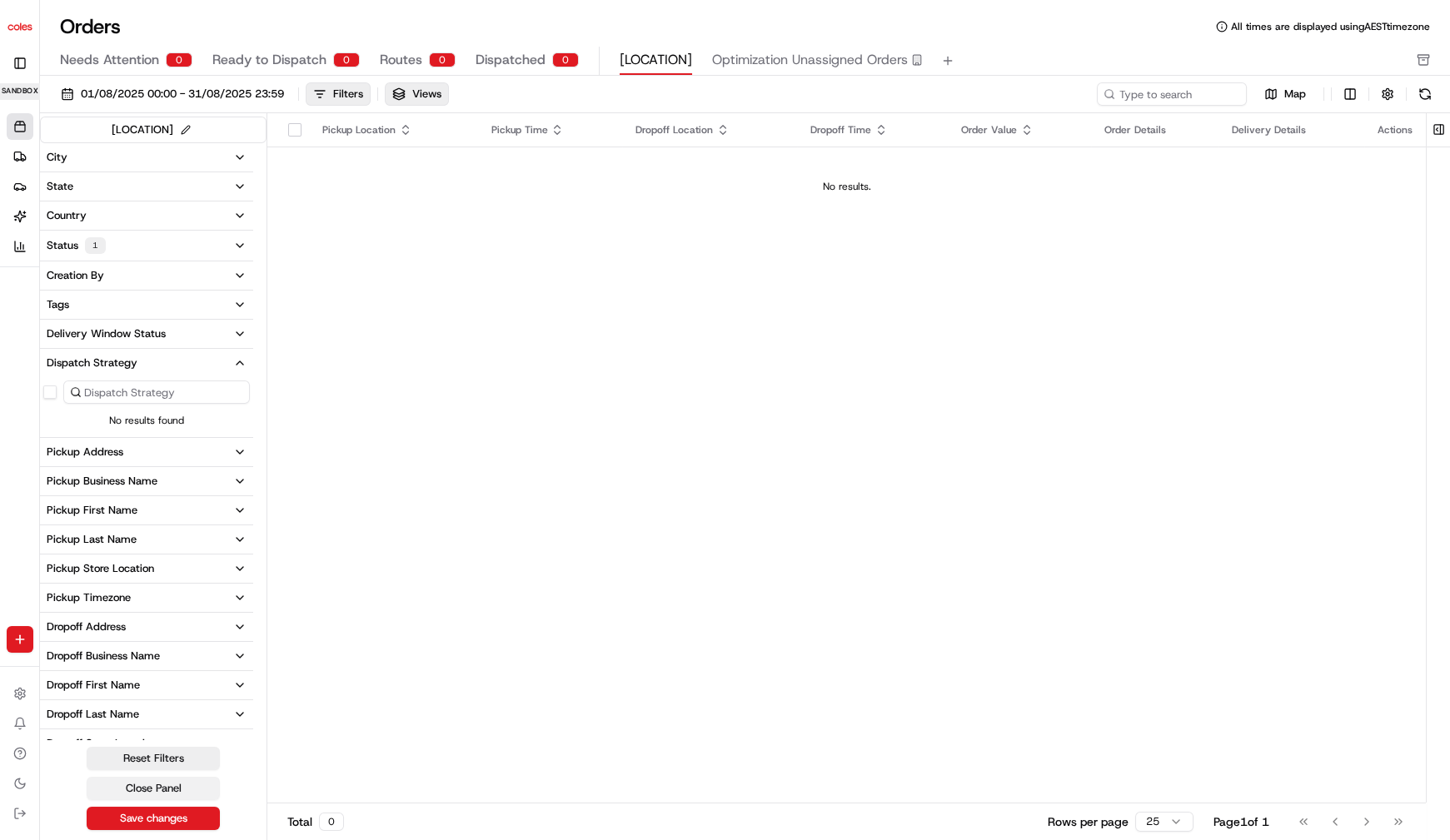 click on "Close Panel" at bounding box center [153, 788] 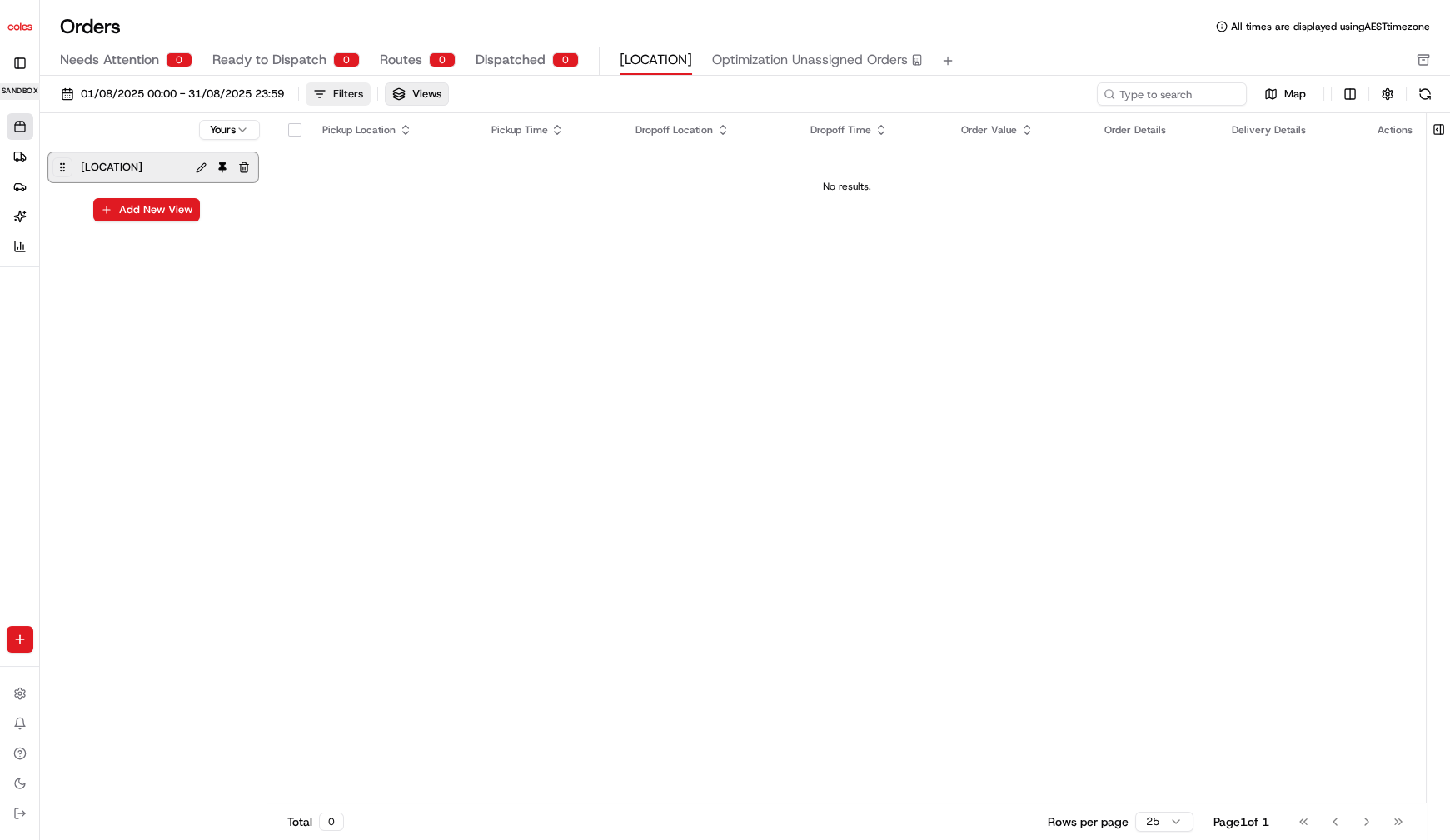 click on "Filters" at bounding box center (348, 94) 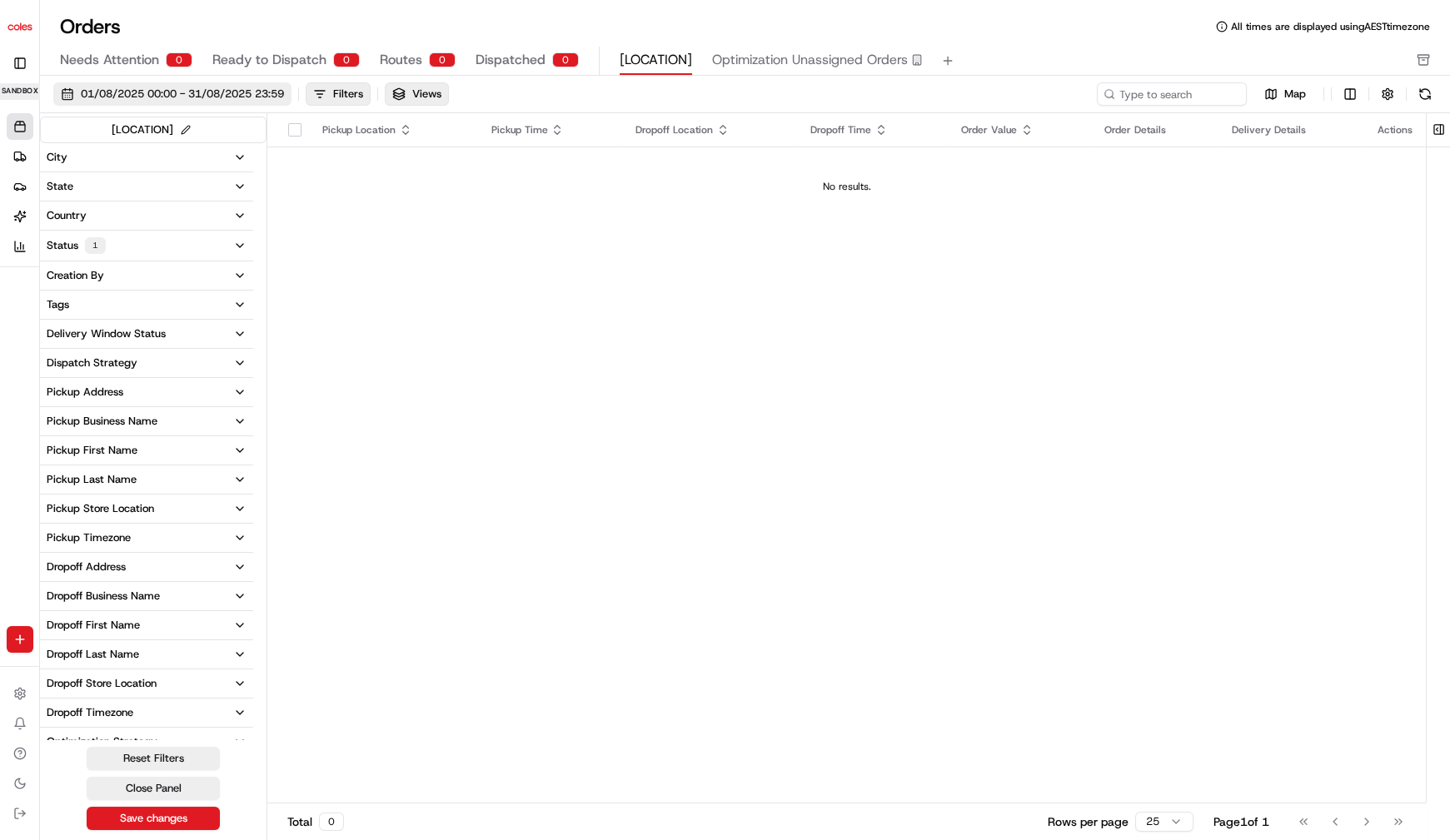 click on "01/08/2025 00:00 - 31/08/2025 23:59" at bounding box center [182, 94] 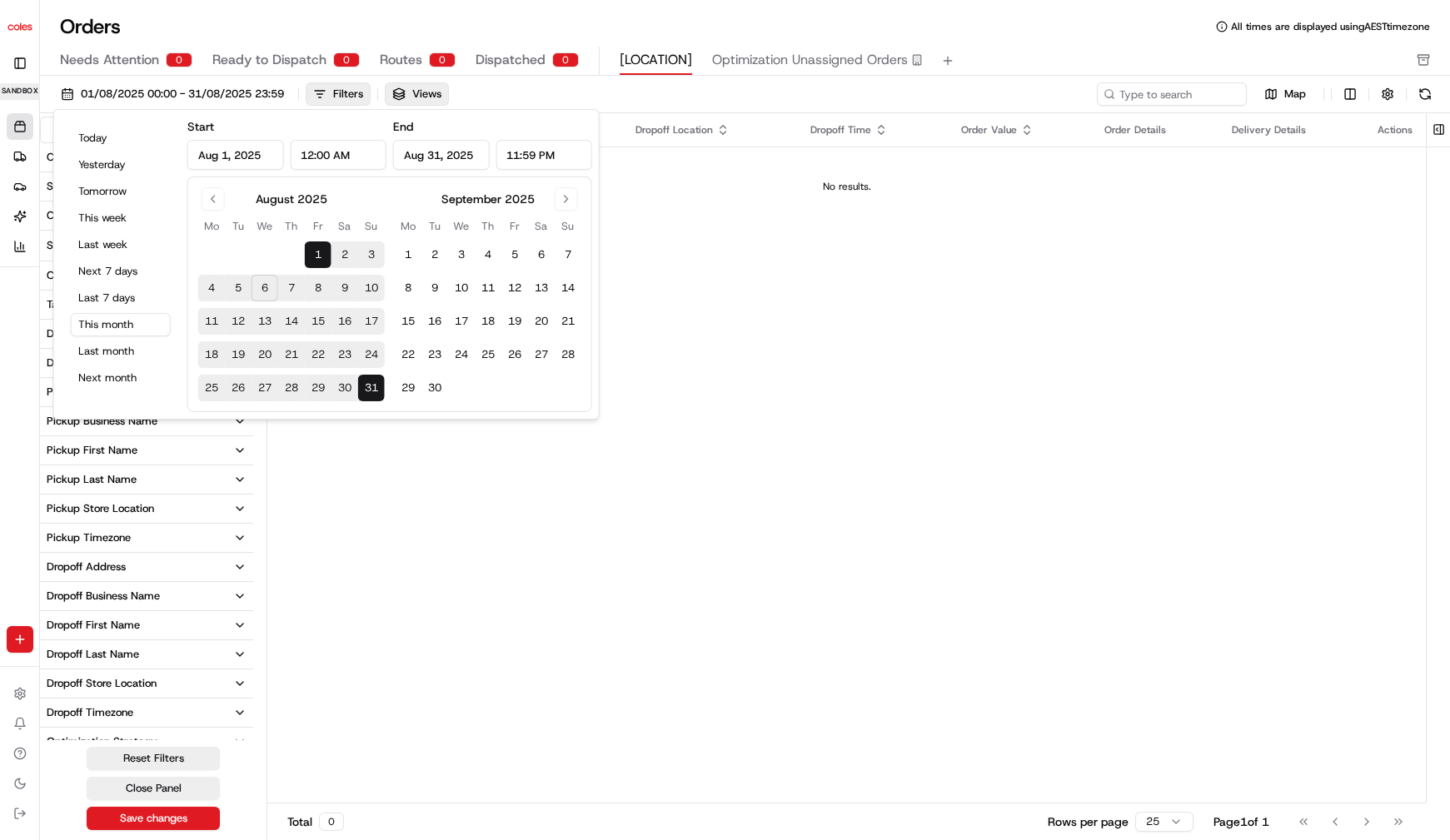 click on "1" at bounding box center (318, 255) 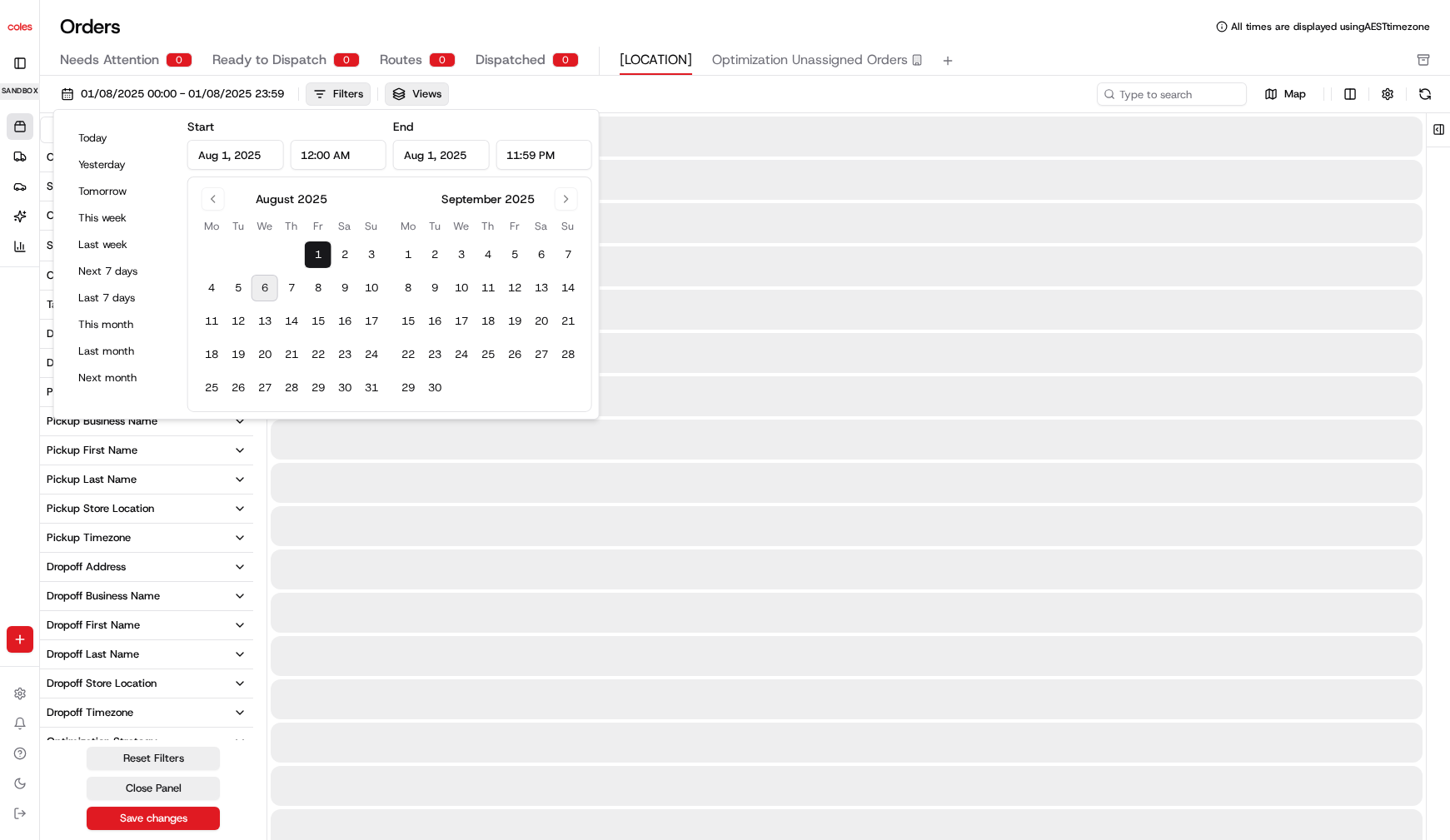 type on "Aug 1, 2025" 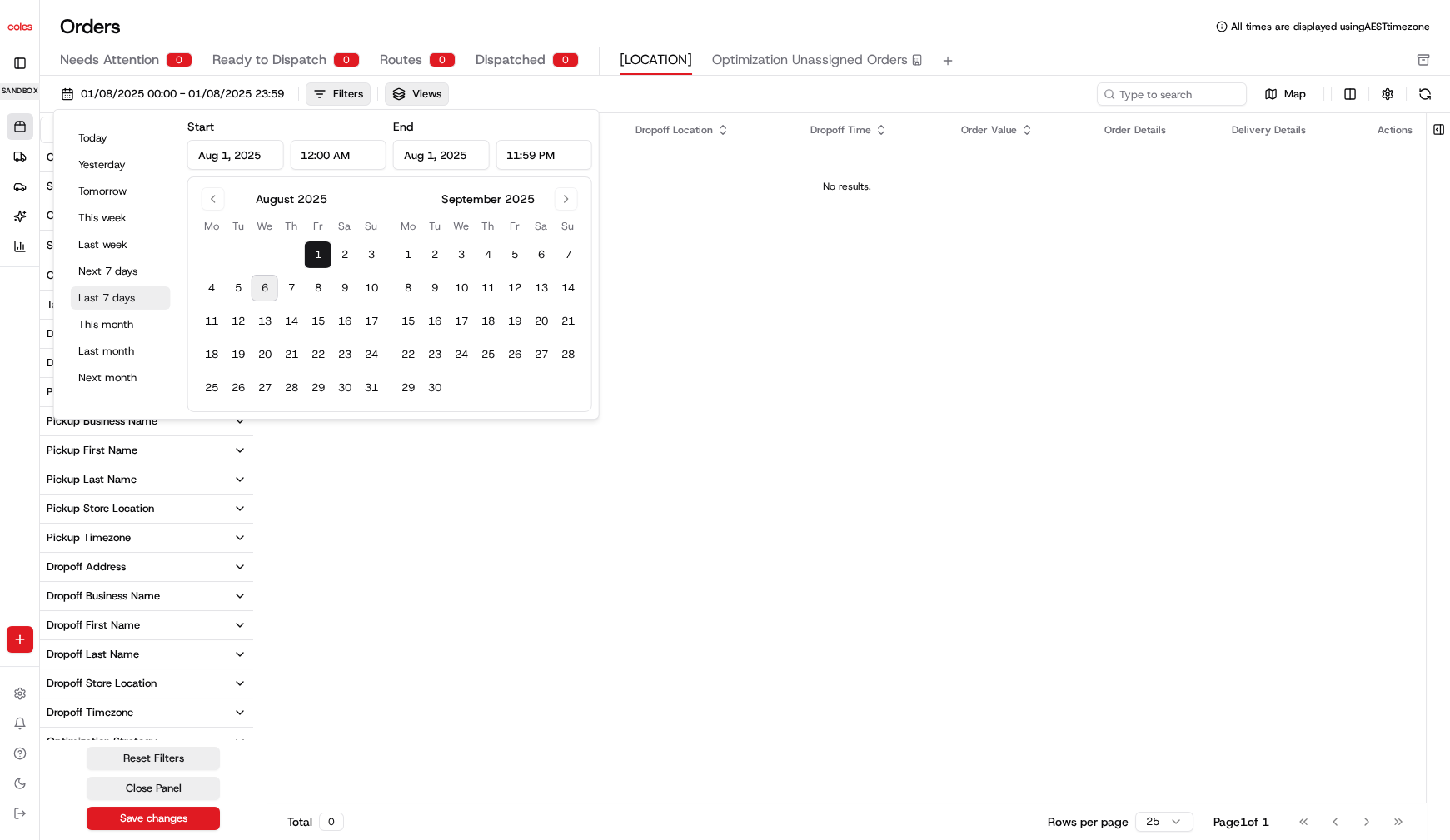 click on "Last 7 days" at bounding box center [121, 298] 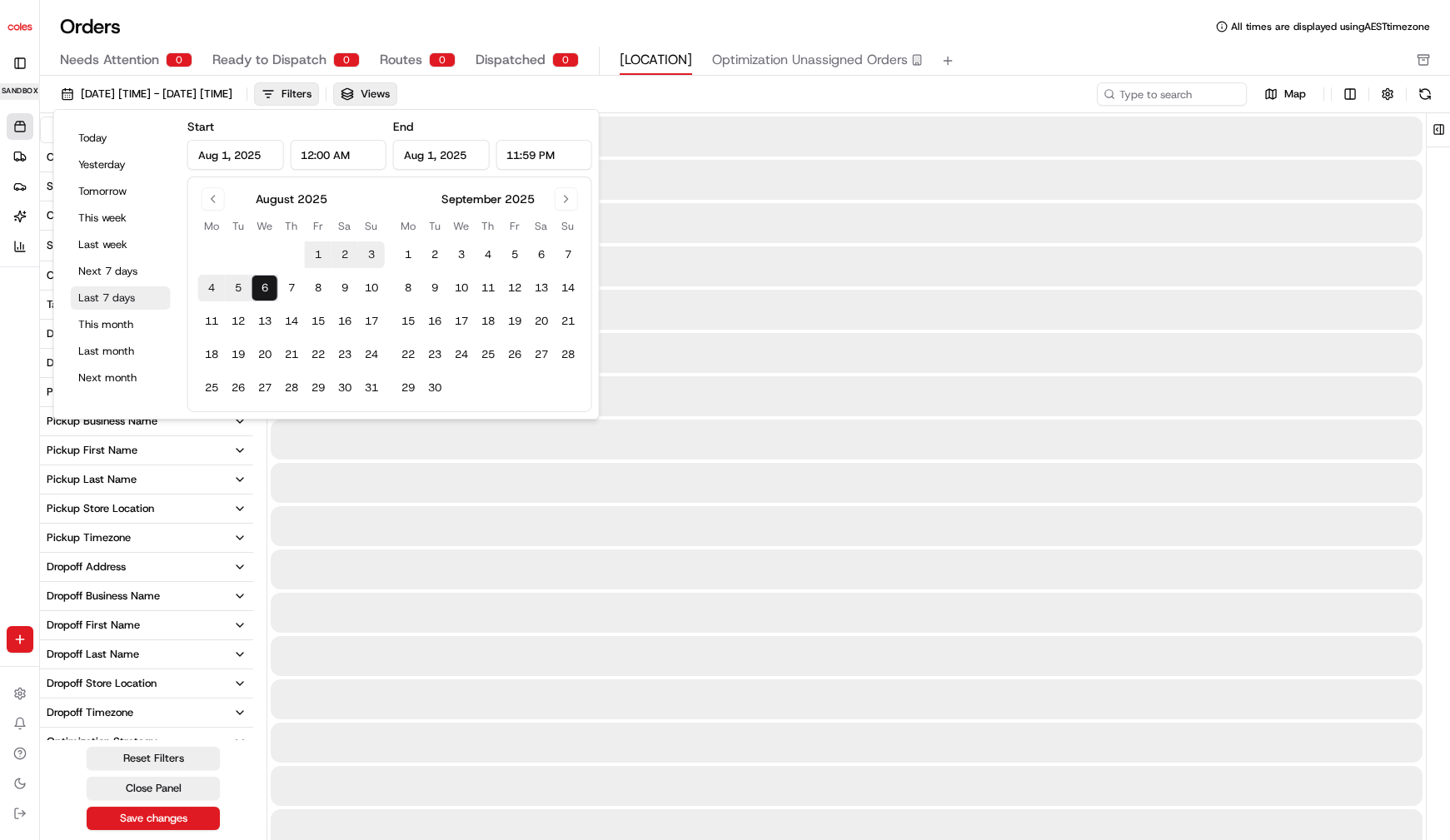 type on "Jul 30, 2025" 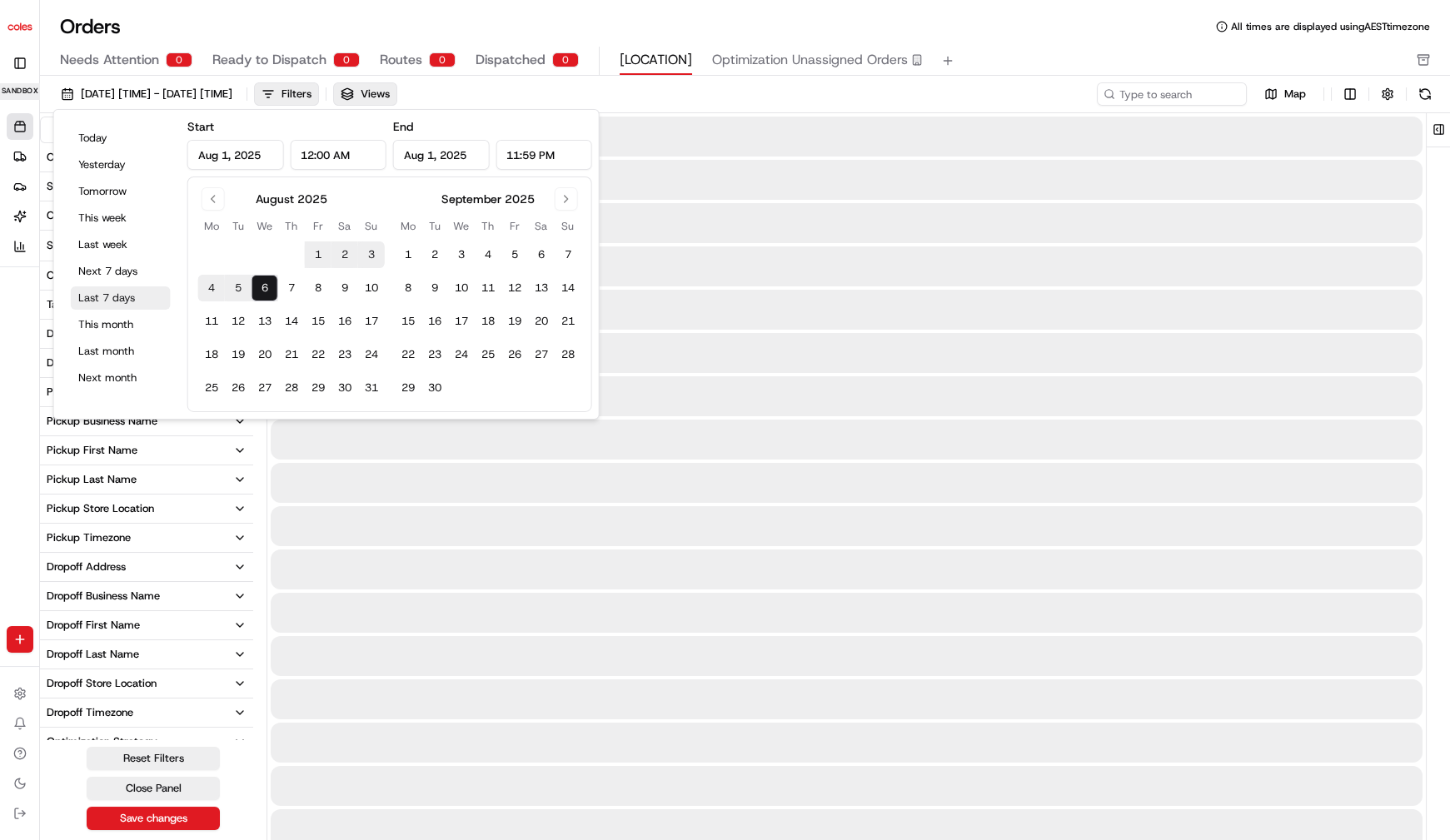 type on "Aug 6, 2025" 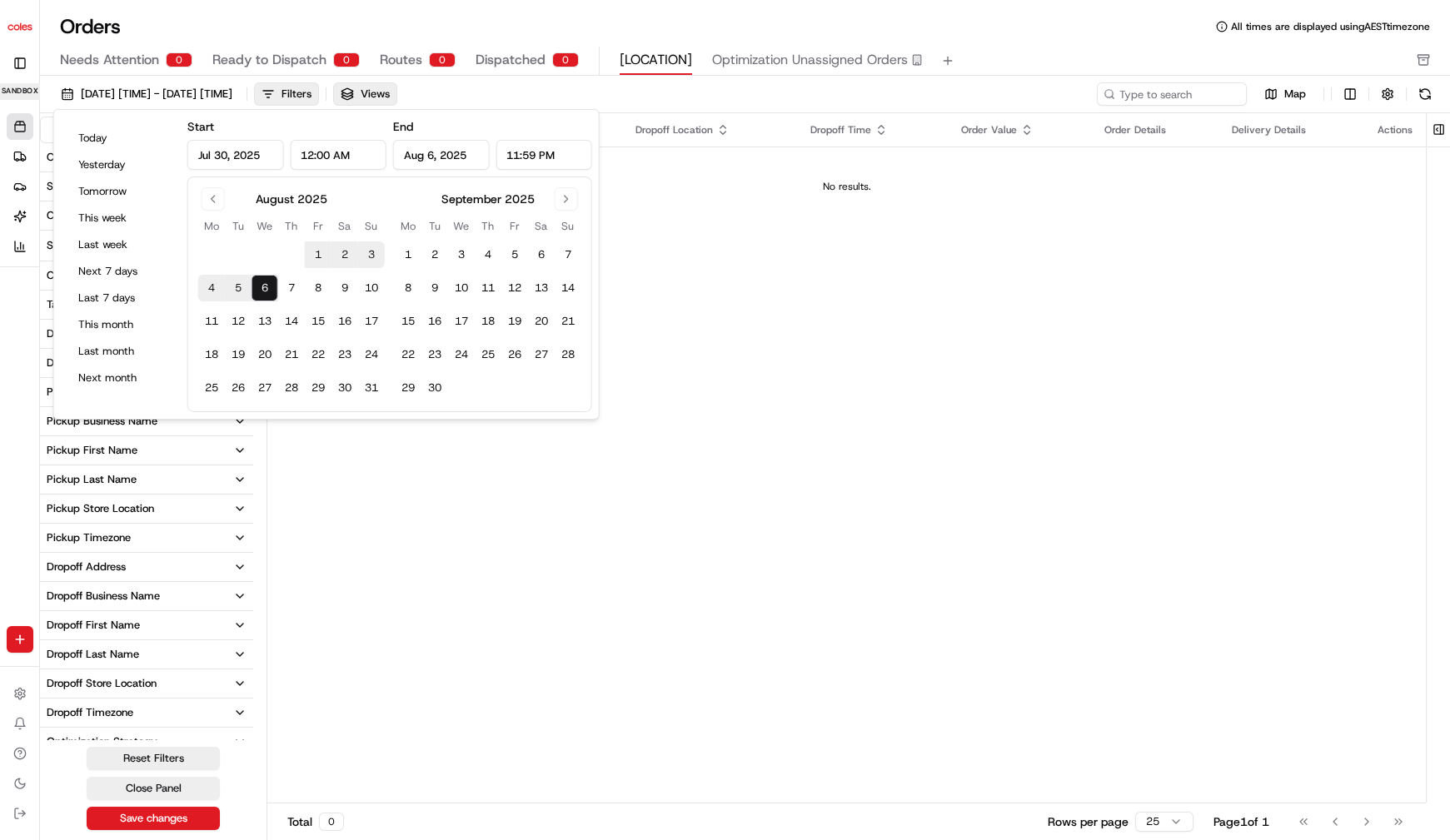 click on "Pickup Location Pickup Time Dropoff Location Dropoff Time Order Value Order Details Delivery Details Actions No results." at bounding box center (846, 458) 